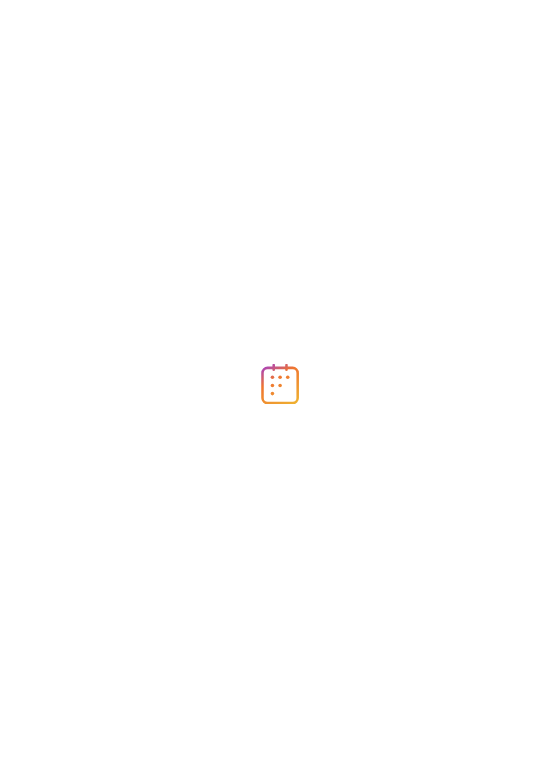 scroll, scrollTop: 0, scrollLeft: 0, axis: both 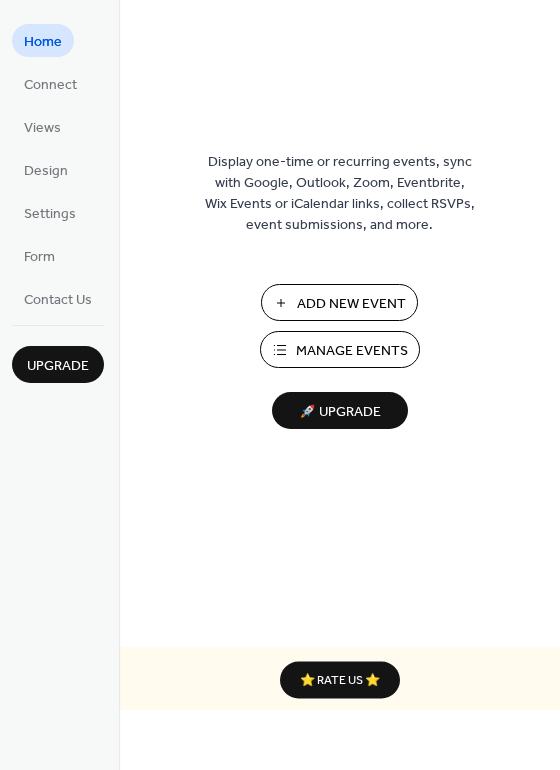 click on "Add New Event" at bounding box center [351, 304] 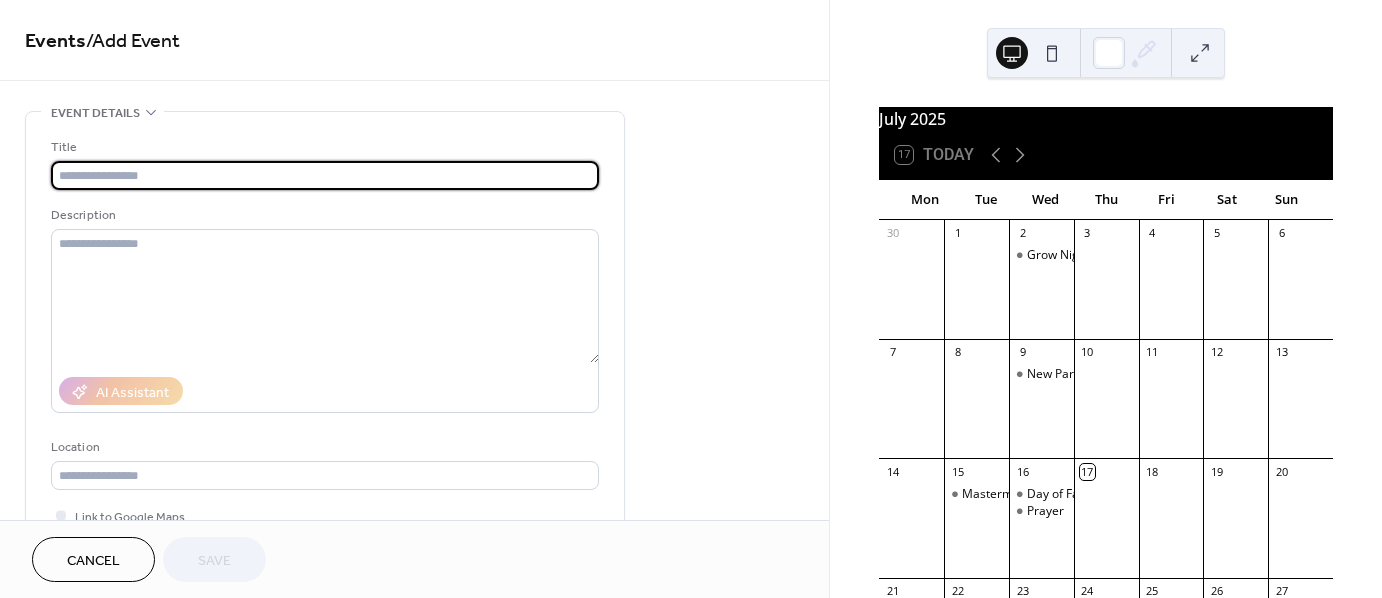 scroll, scrollTop: 0, scrollLeft: 0, axis: both 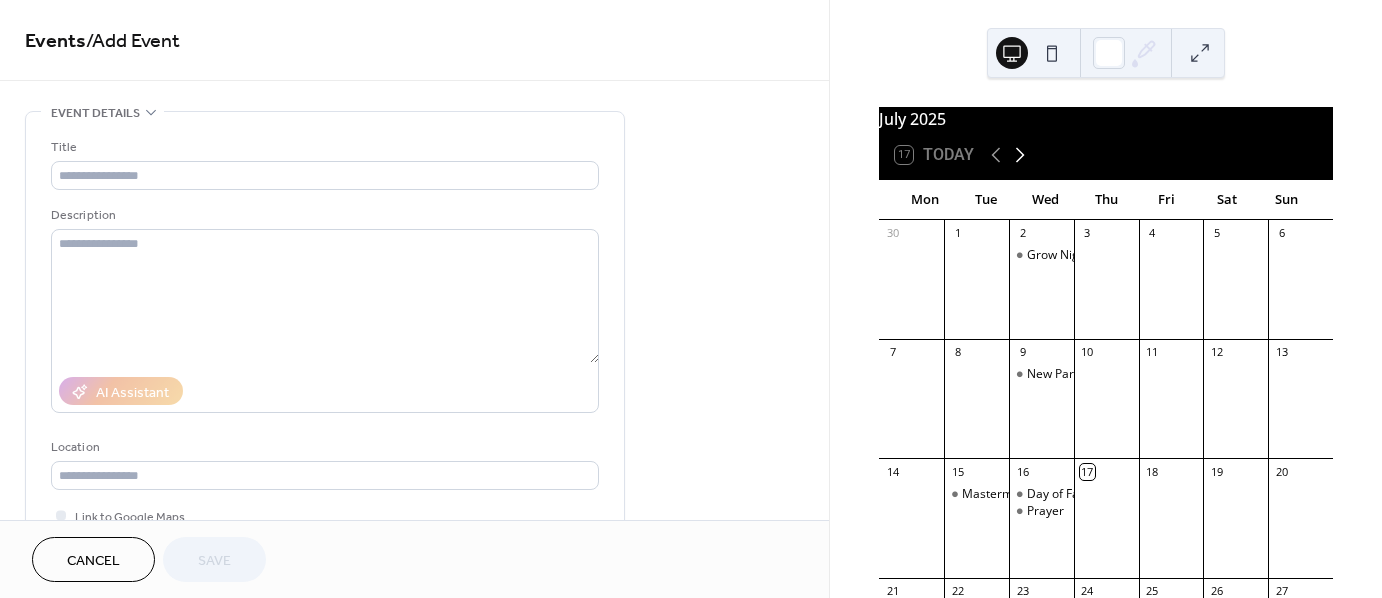 click 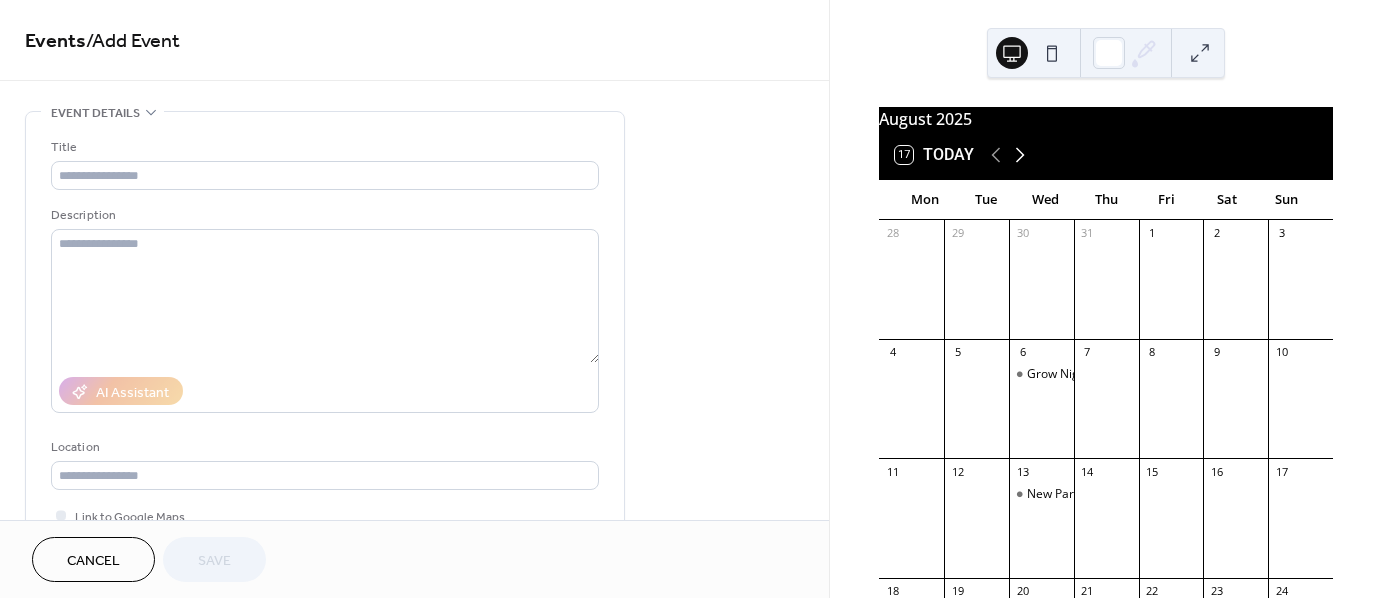 click 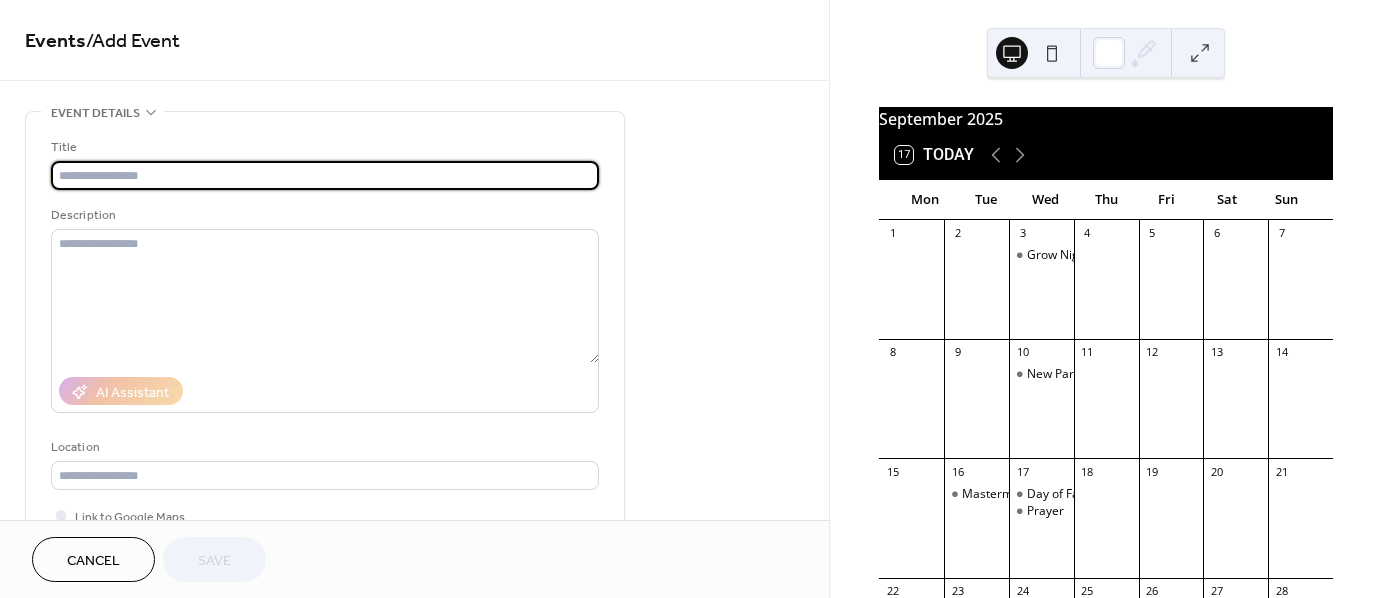 click at bounding box center [325, 175] 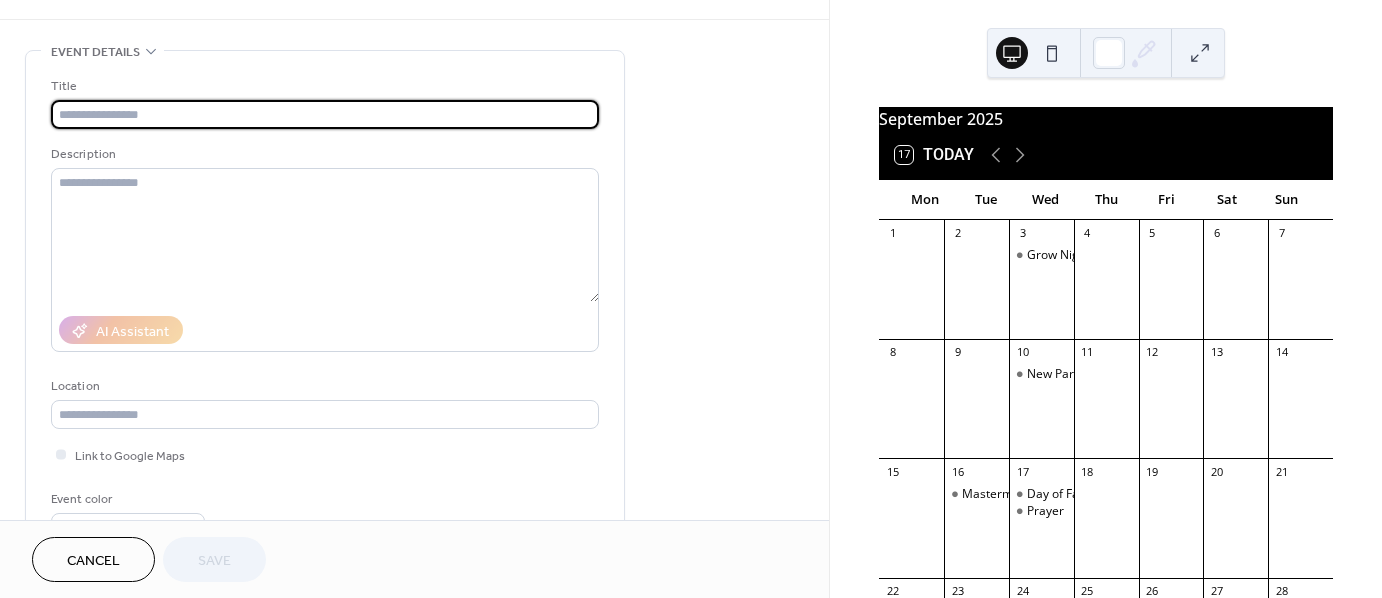 scroll, scrollTop: 0, scrollLeft: 0, axis: both 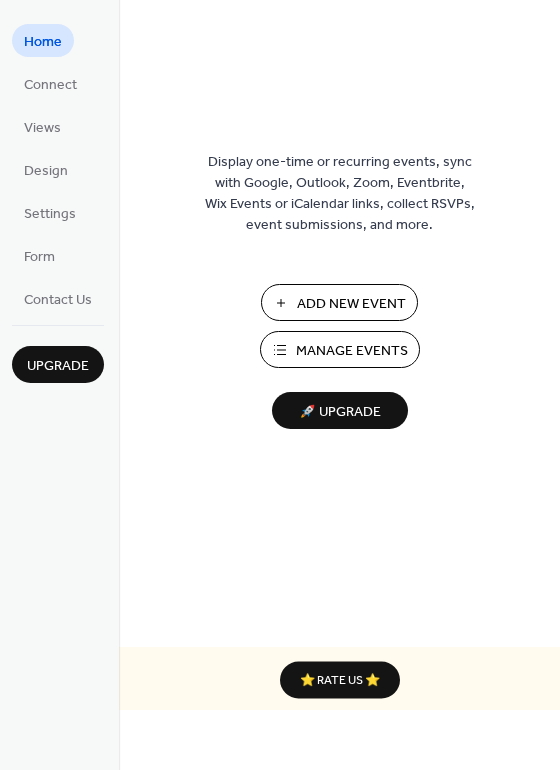 click on "Add New Event" at bounding box center (351, 304) 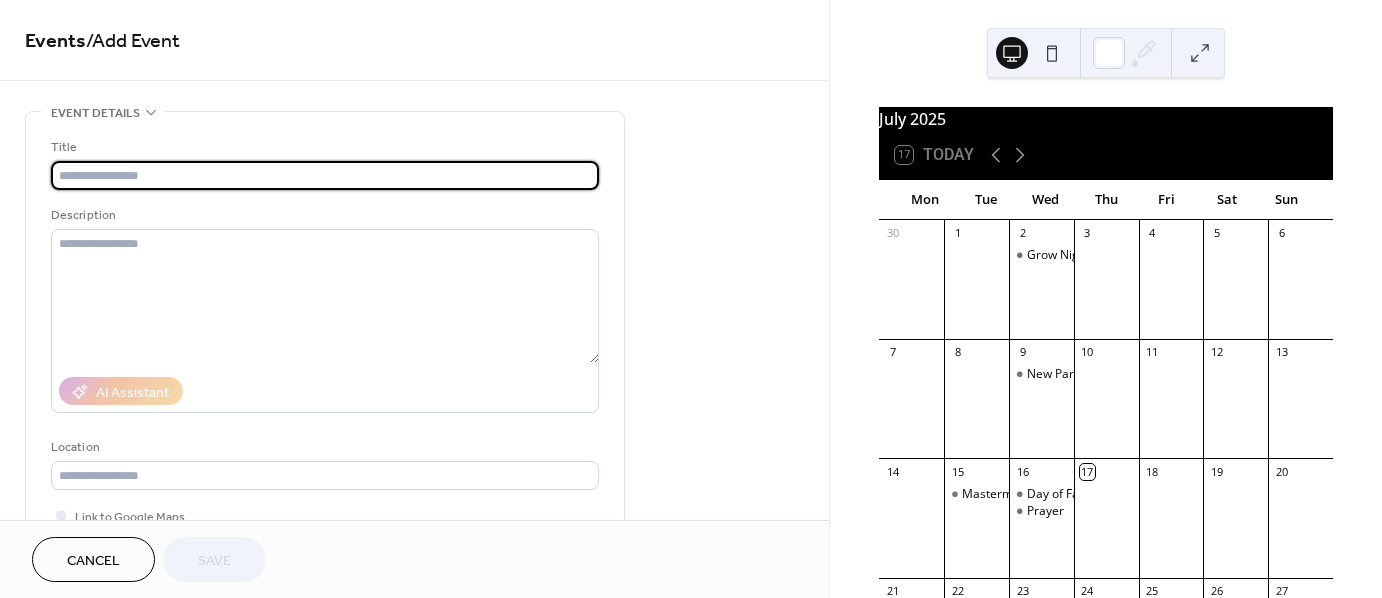 scroll, scrollTop: 0, scrollLeft: 0, axis: both 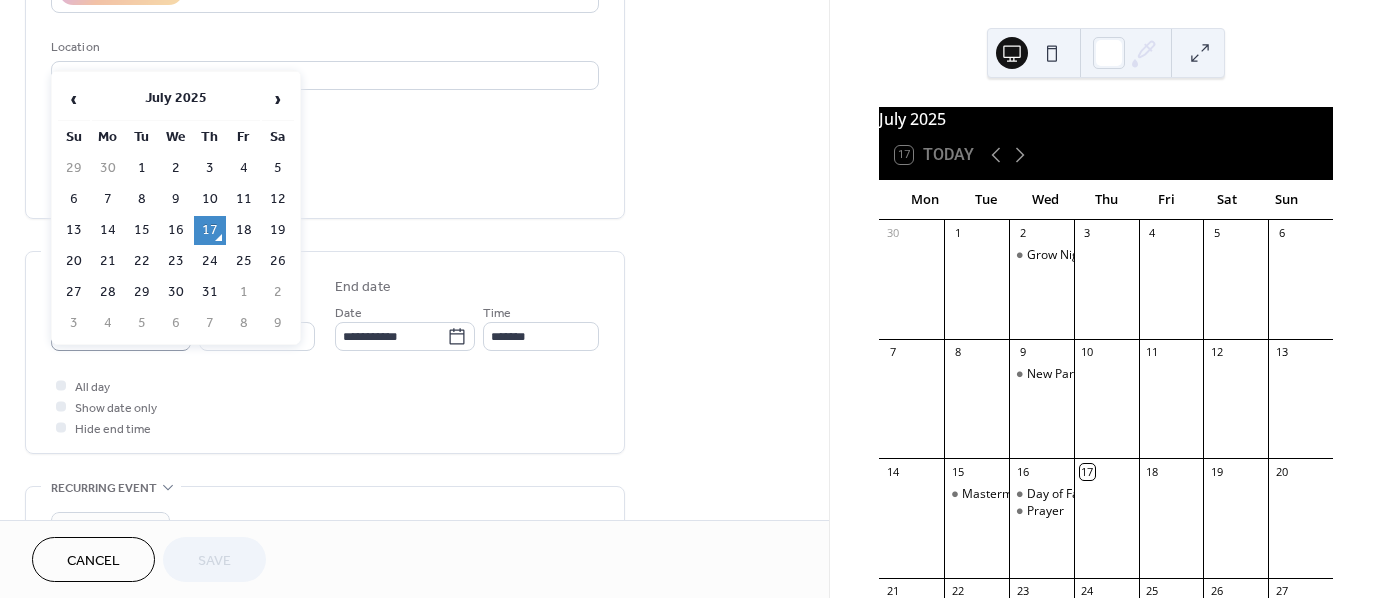 click 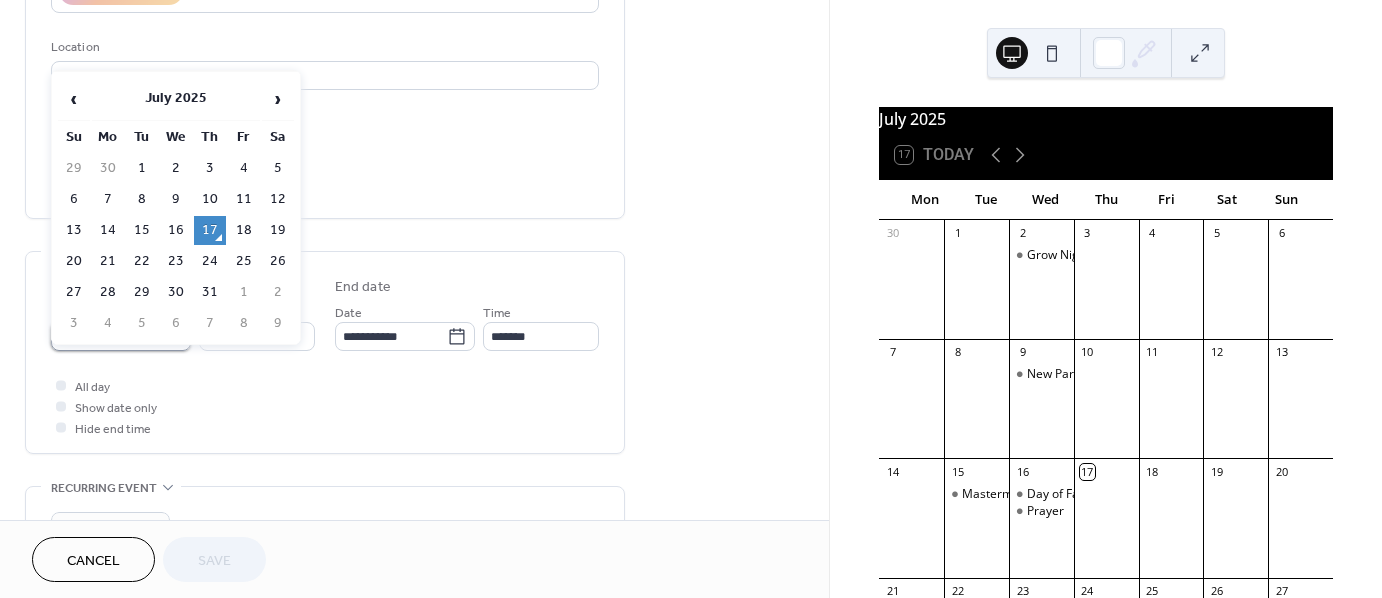 click on "**********" at bounding box center [107, 336] 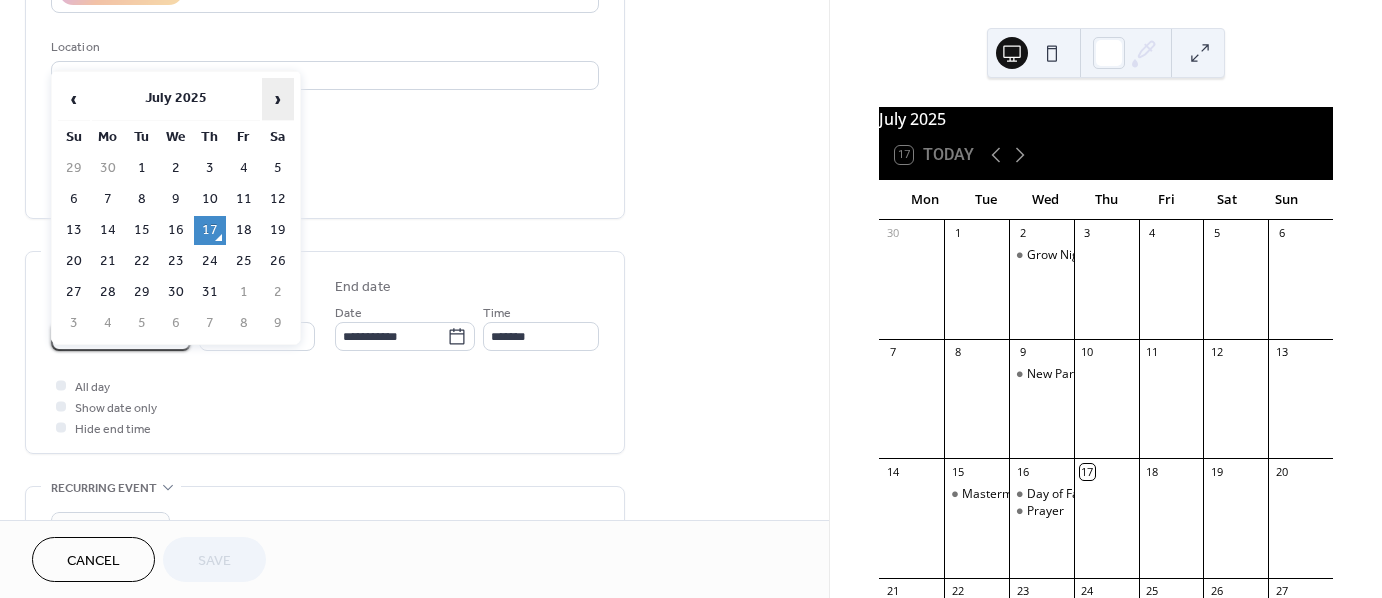click on "›" at bounding box center (278, 99) 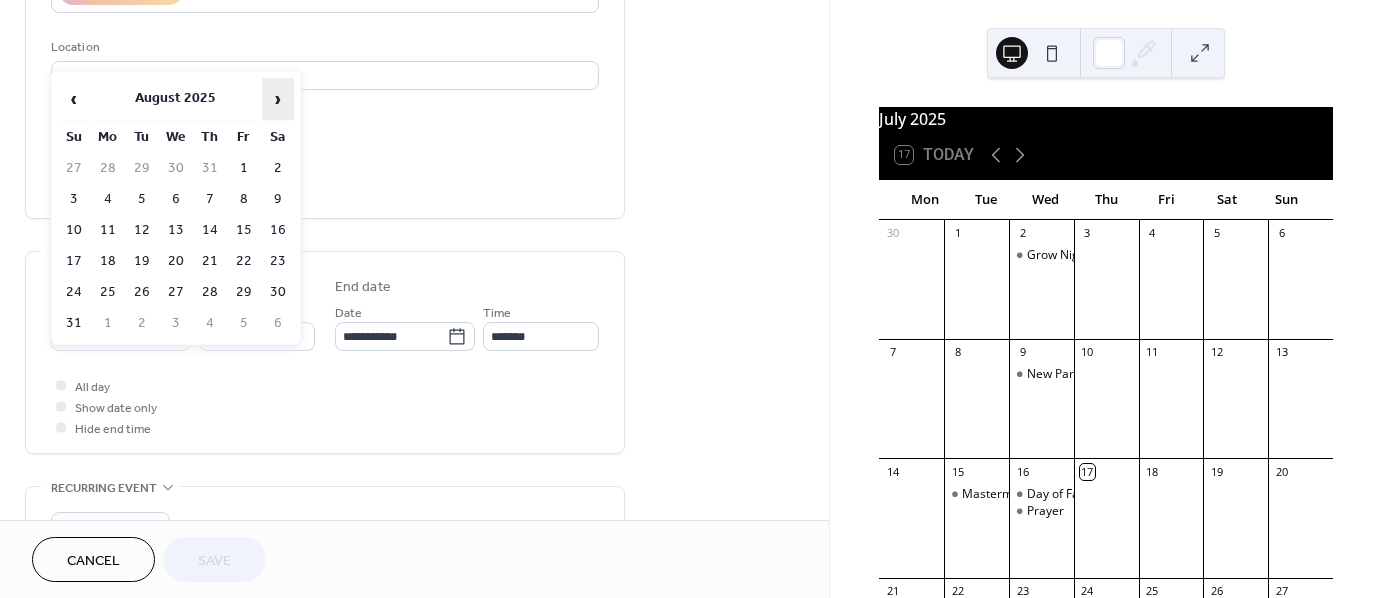 click on "›" at bounding box center [278, 99] 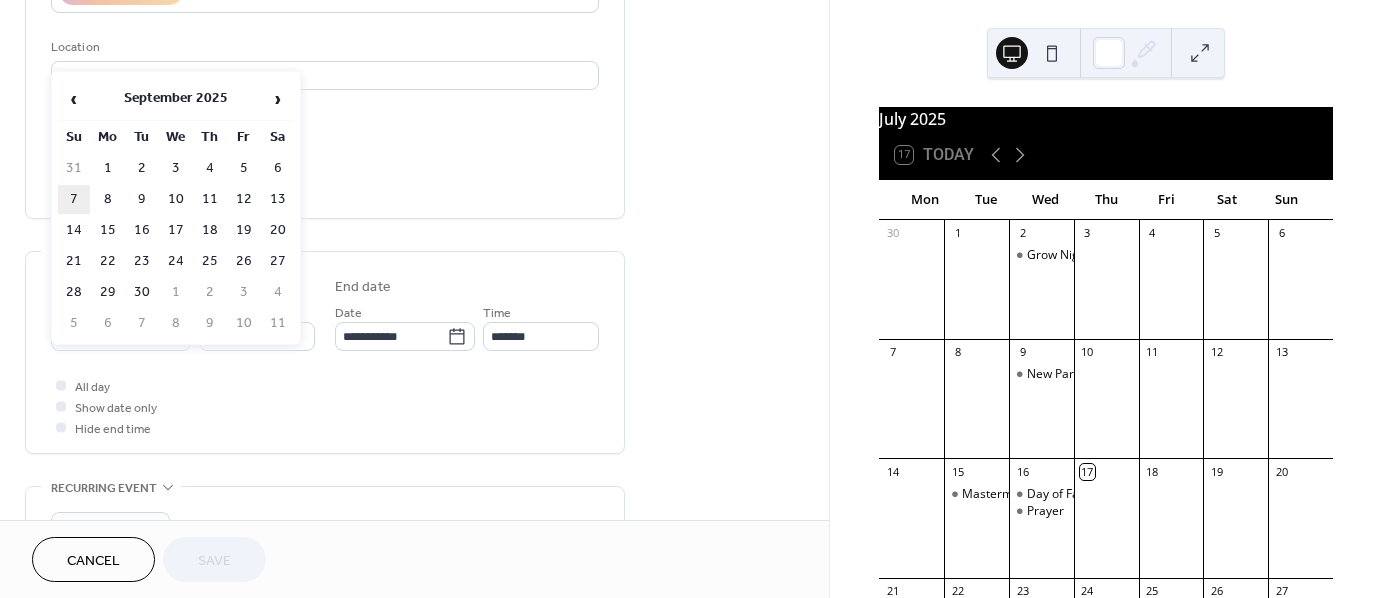 click on "7" at bounding box center (74, 199) 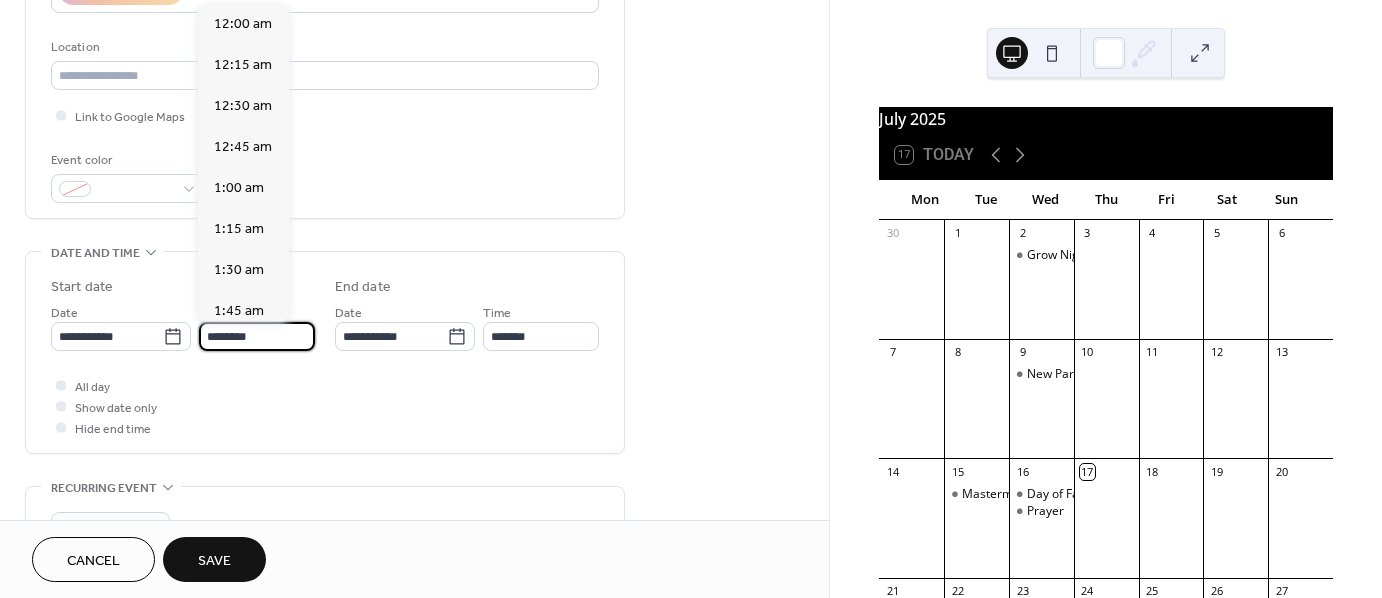 click on "********" at bounding box center [257, 336] 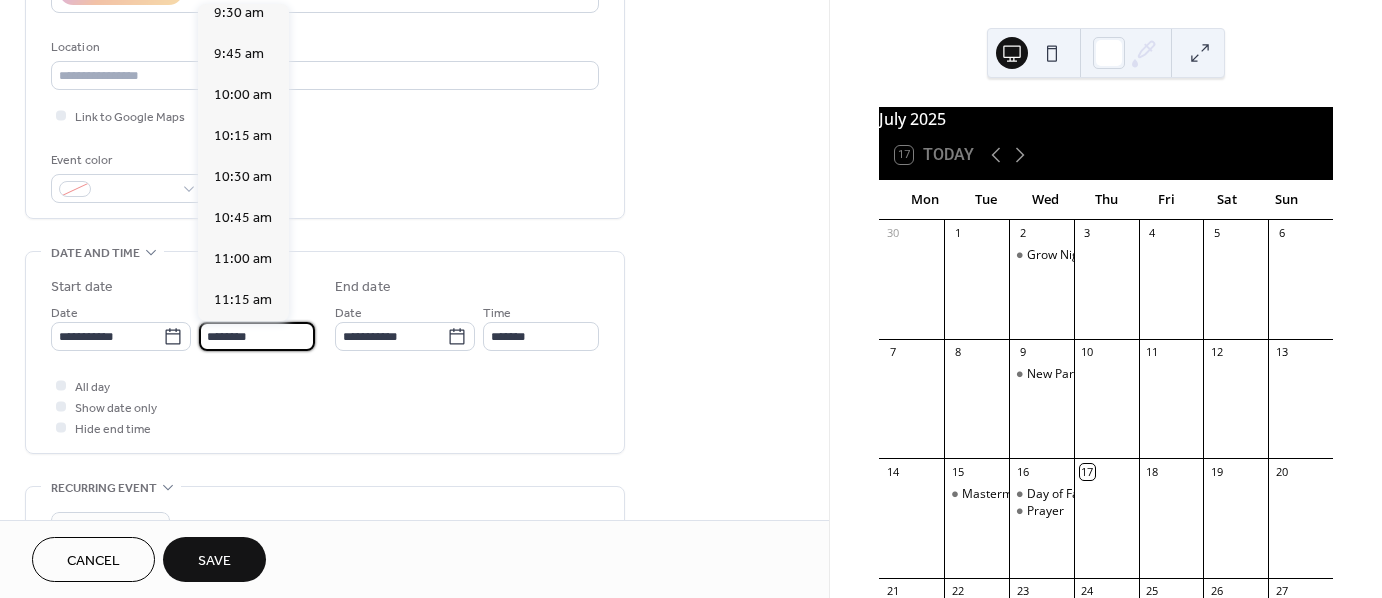 scroll, scrollTop: 1568, scrollLeft: 0, axis: vertical 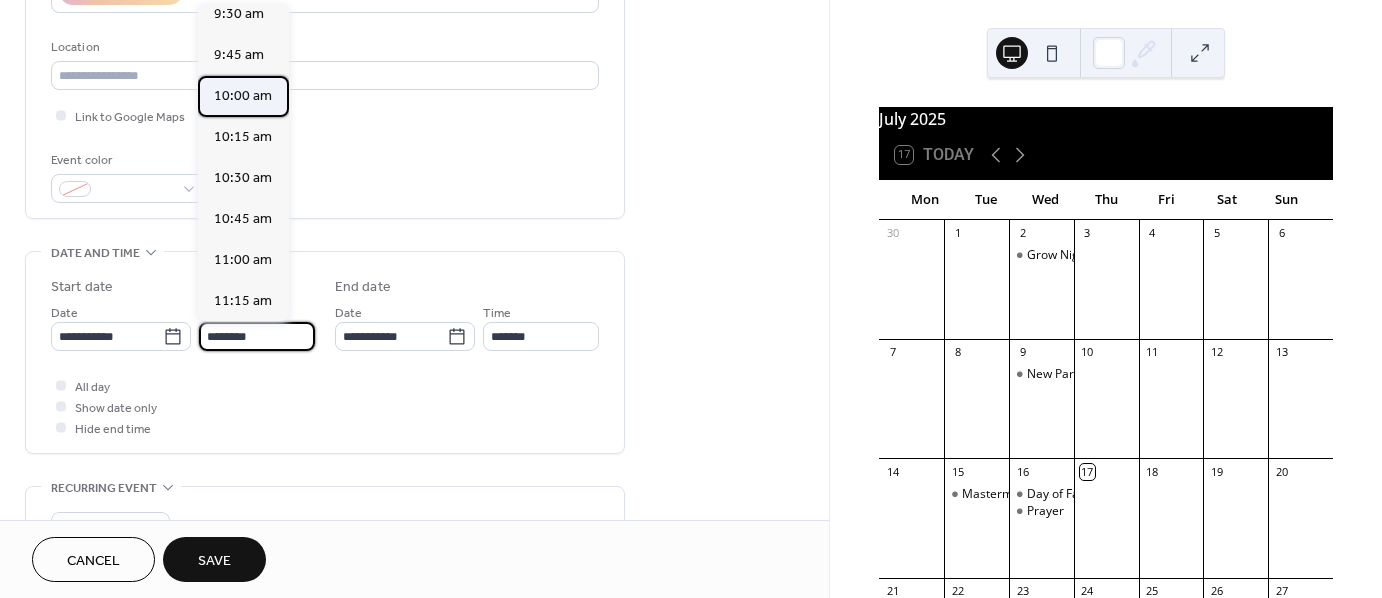 click on "10:00 am" at bounding box center (243, 96) 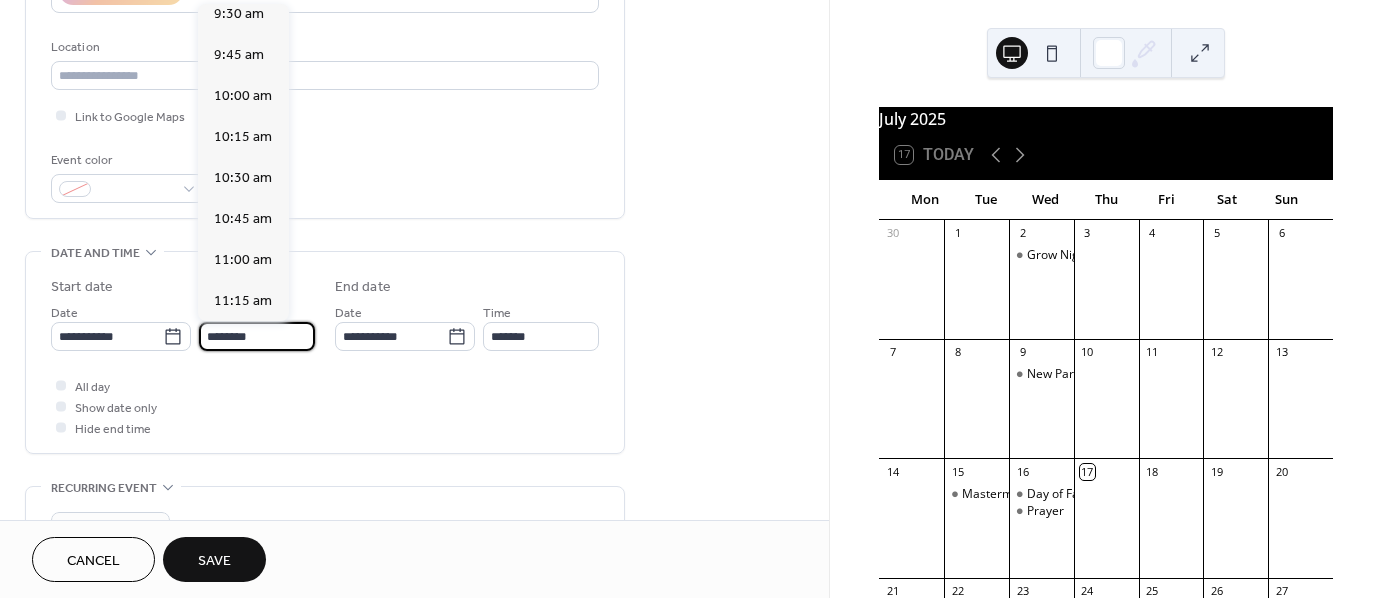type on "********" 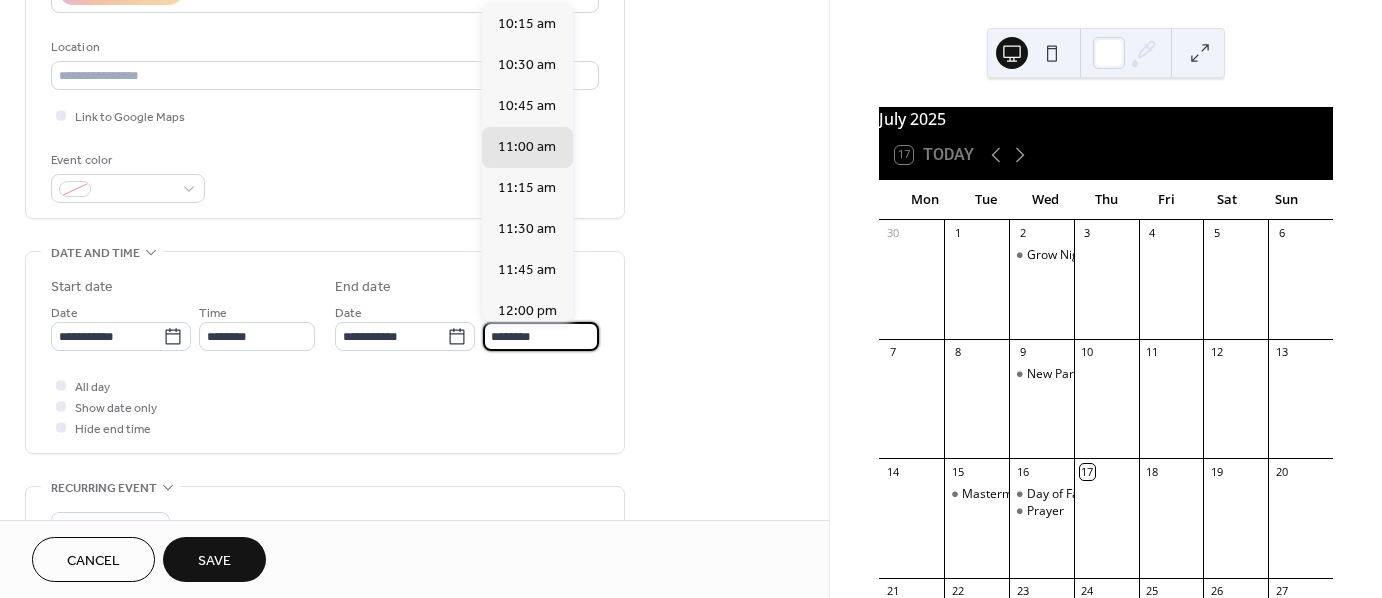 click on "********" at bounding box center (541, 336) 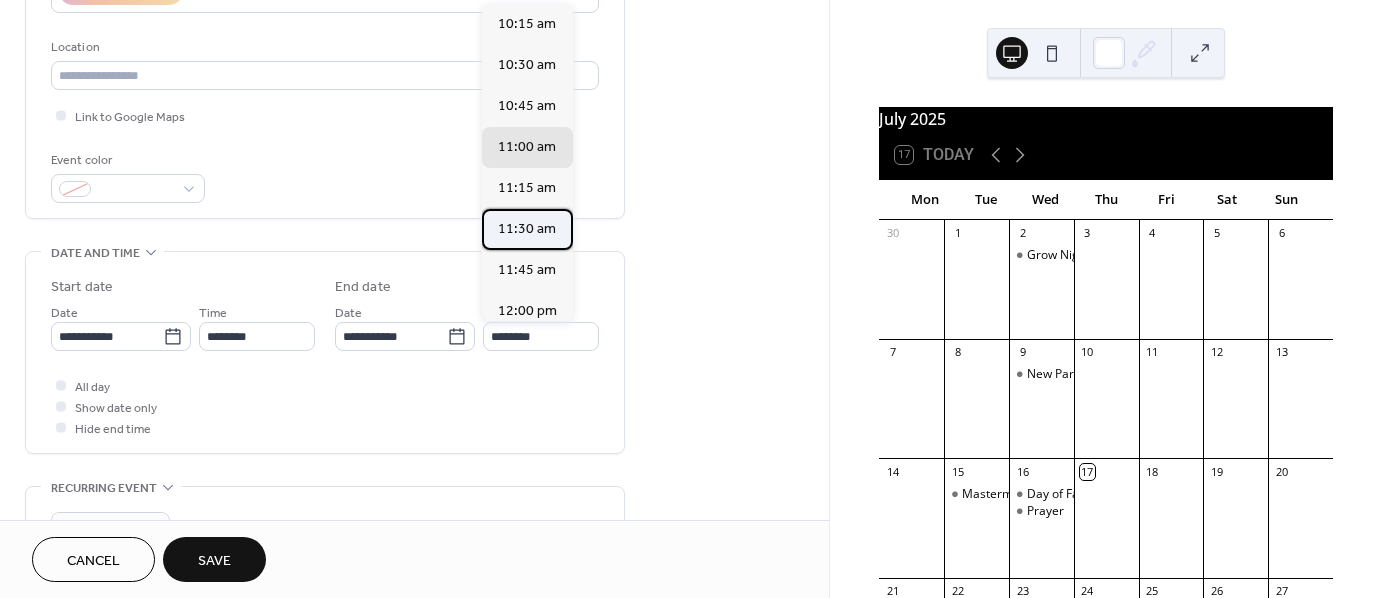 click on "11:30 am" at bounding box center [527, 229] 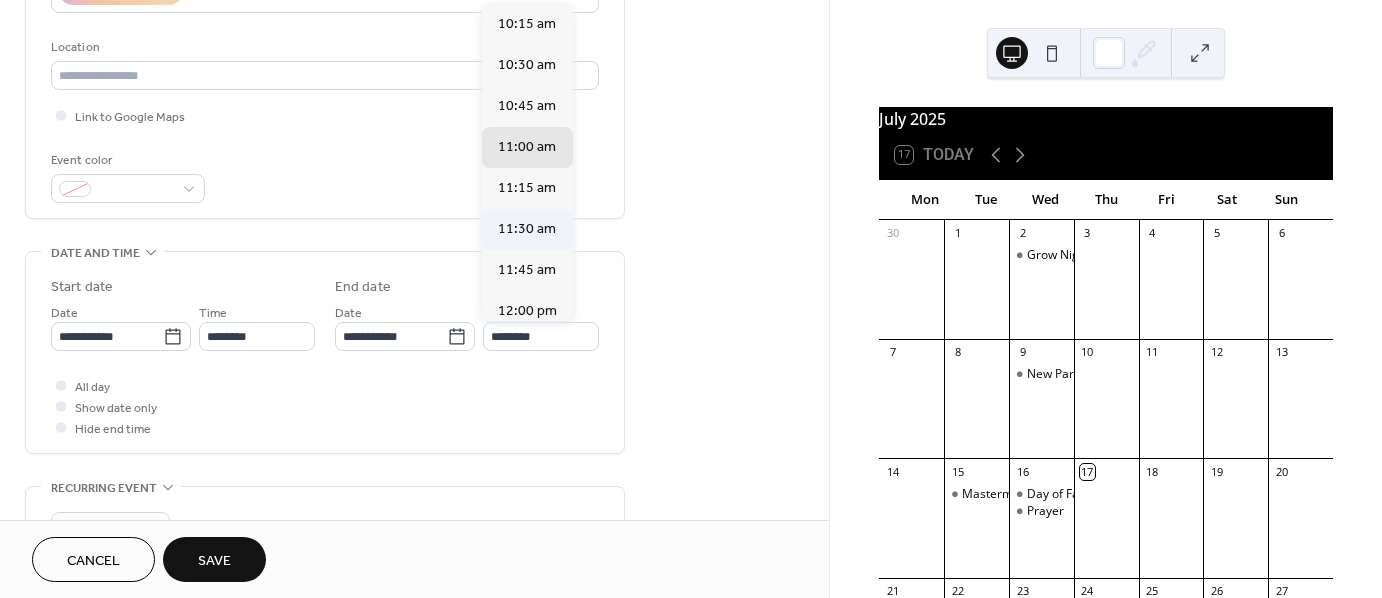 type on "********" 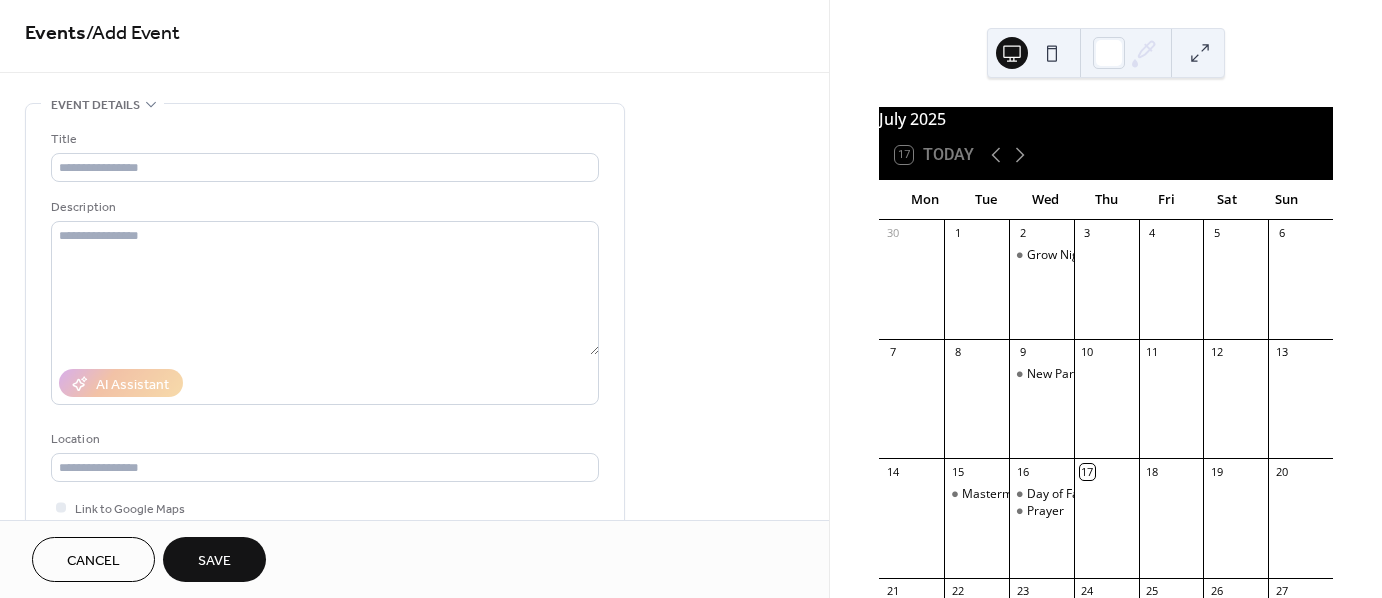 scroll, scrollTop: 0, scrollLeft: 0, axis: both 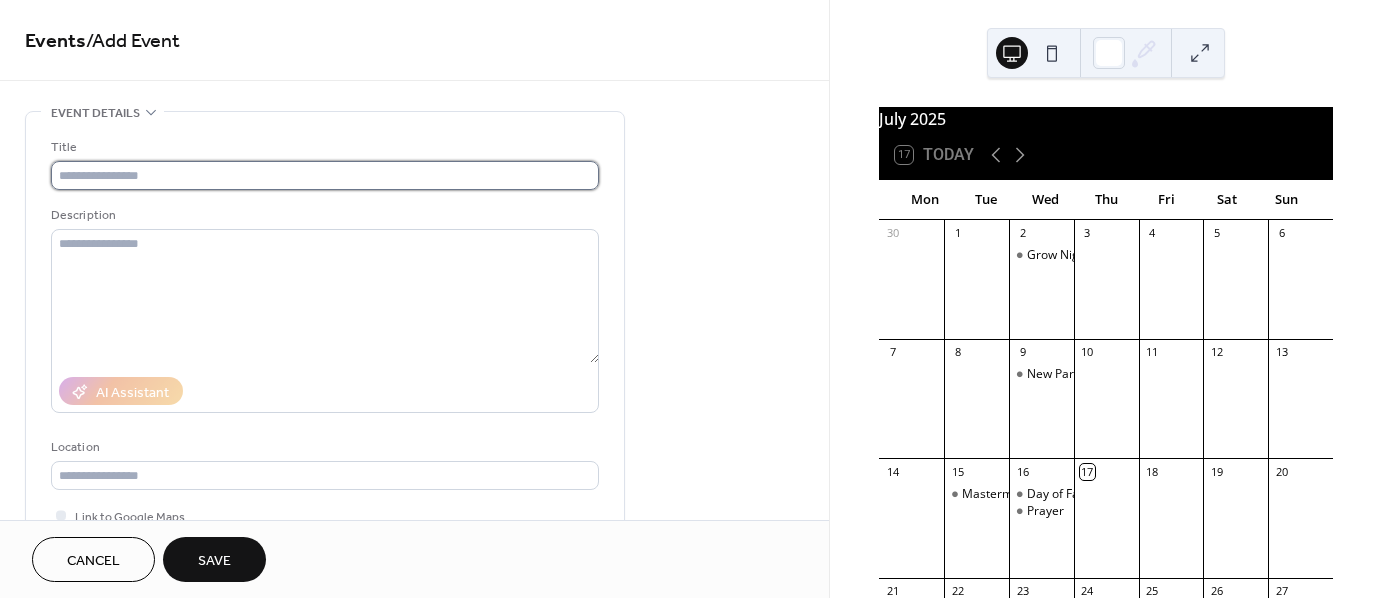 click at bounding box center [325, 175] 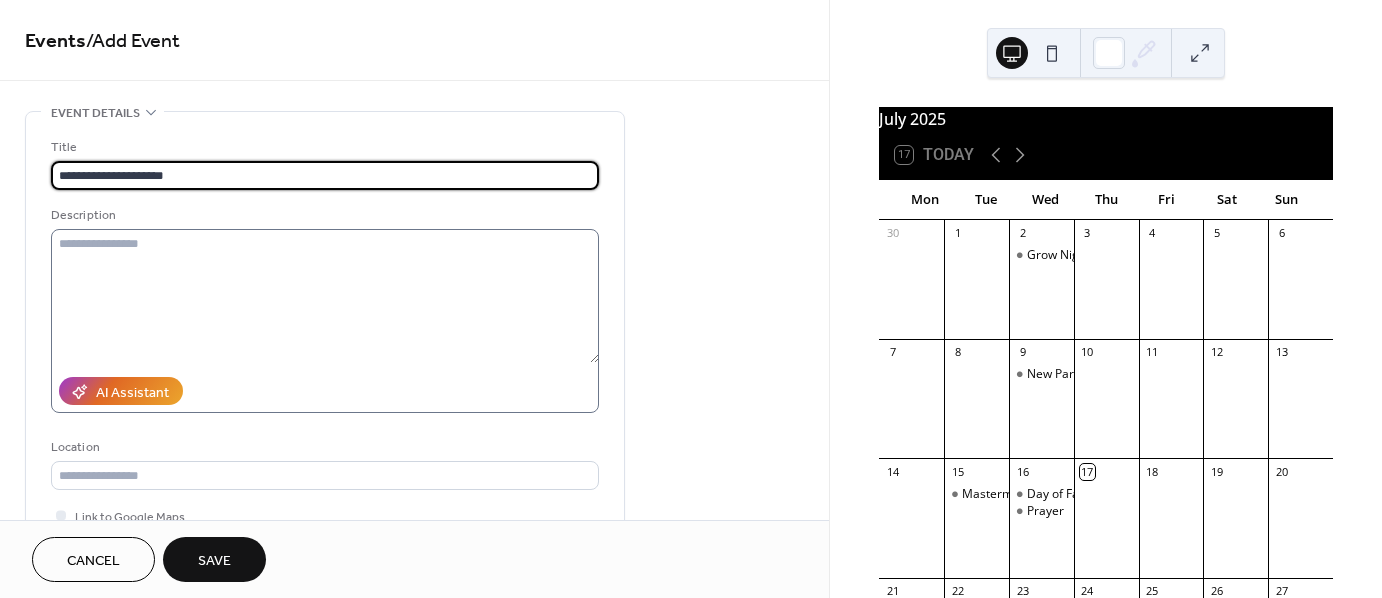 type on "**********" 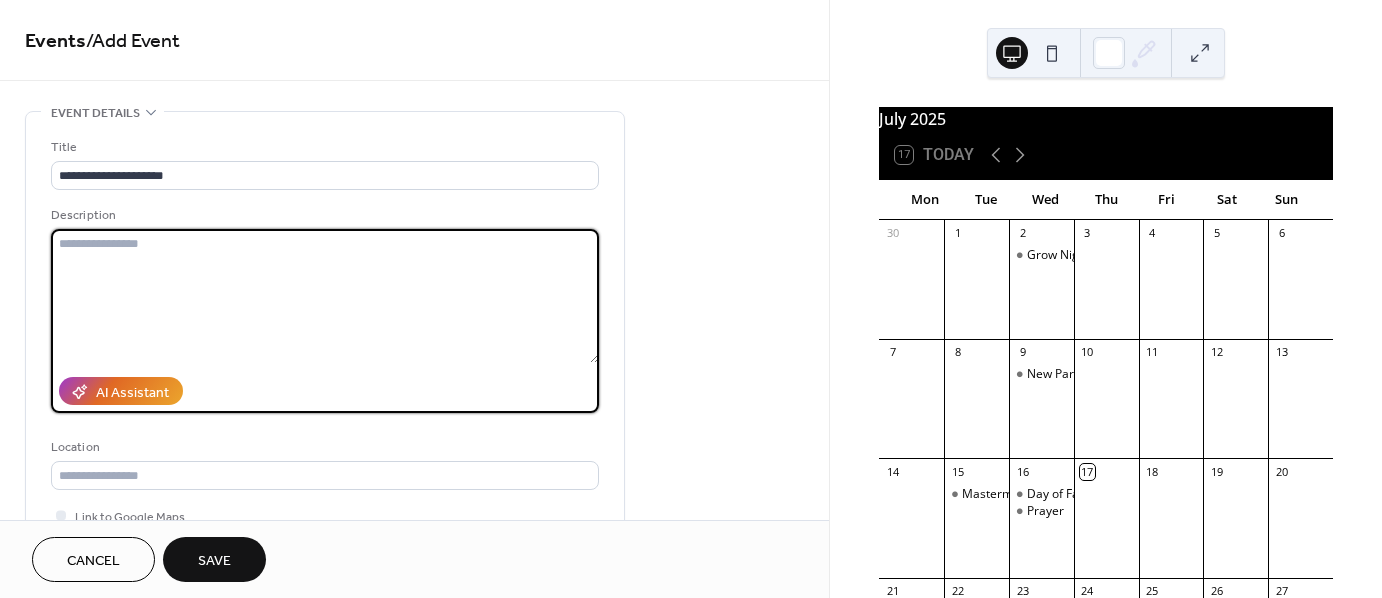 click at bounding box center [325, 296] 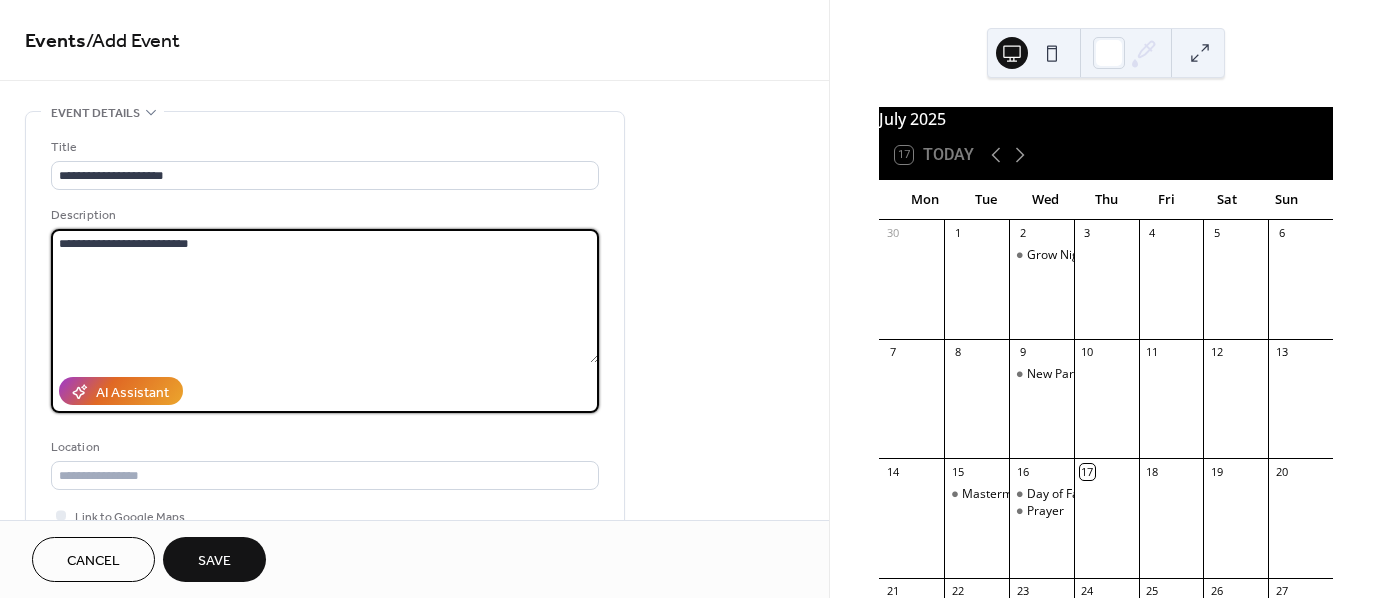 click on "**********" at bounding box center (325, 296) 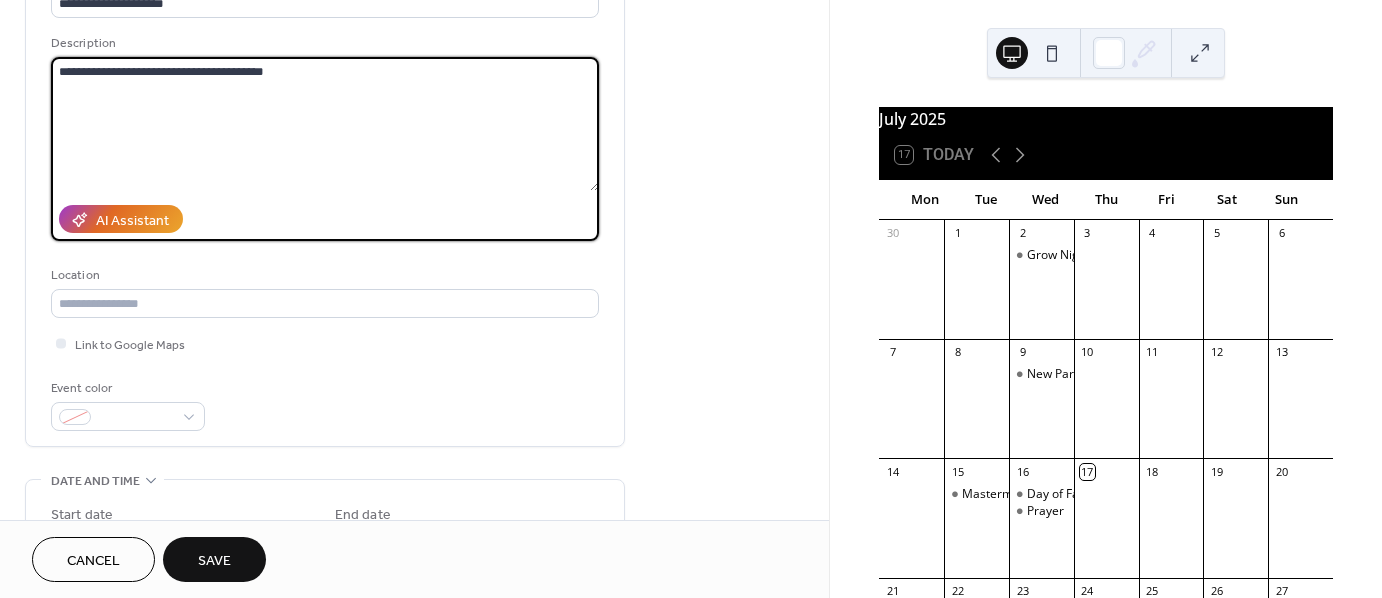 scroll, scrollTop: 200, scrollLeft: 0, axis: vertical 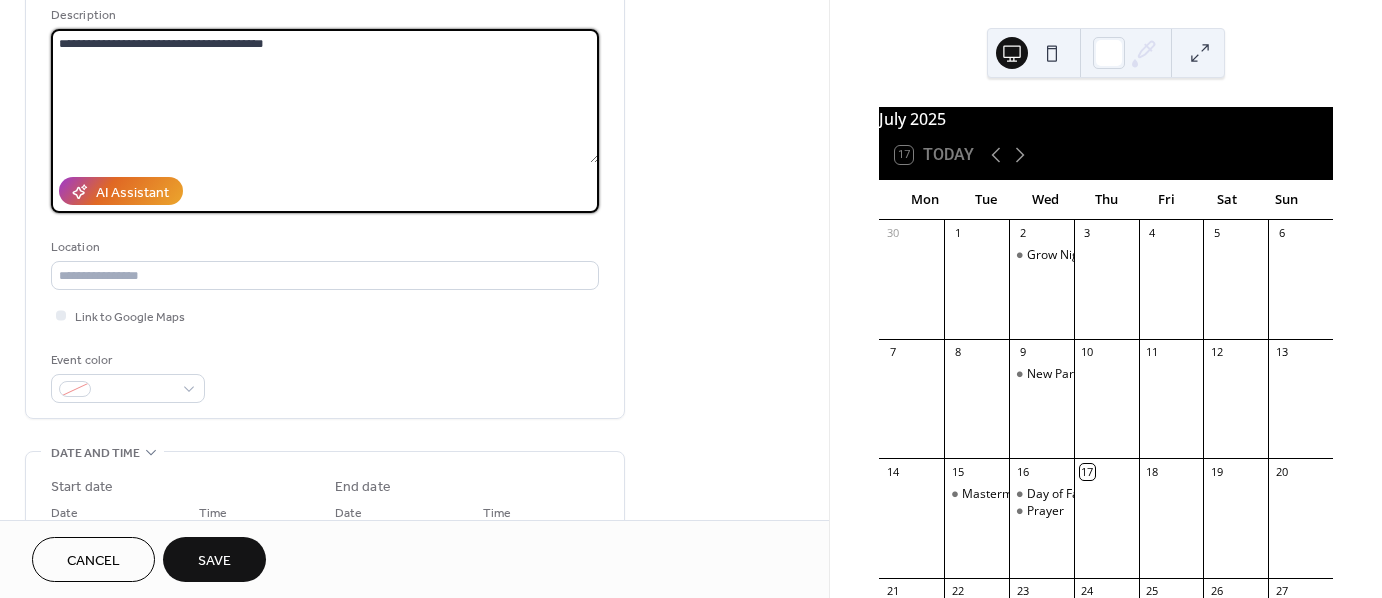 type on "**********" 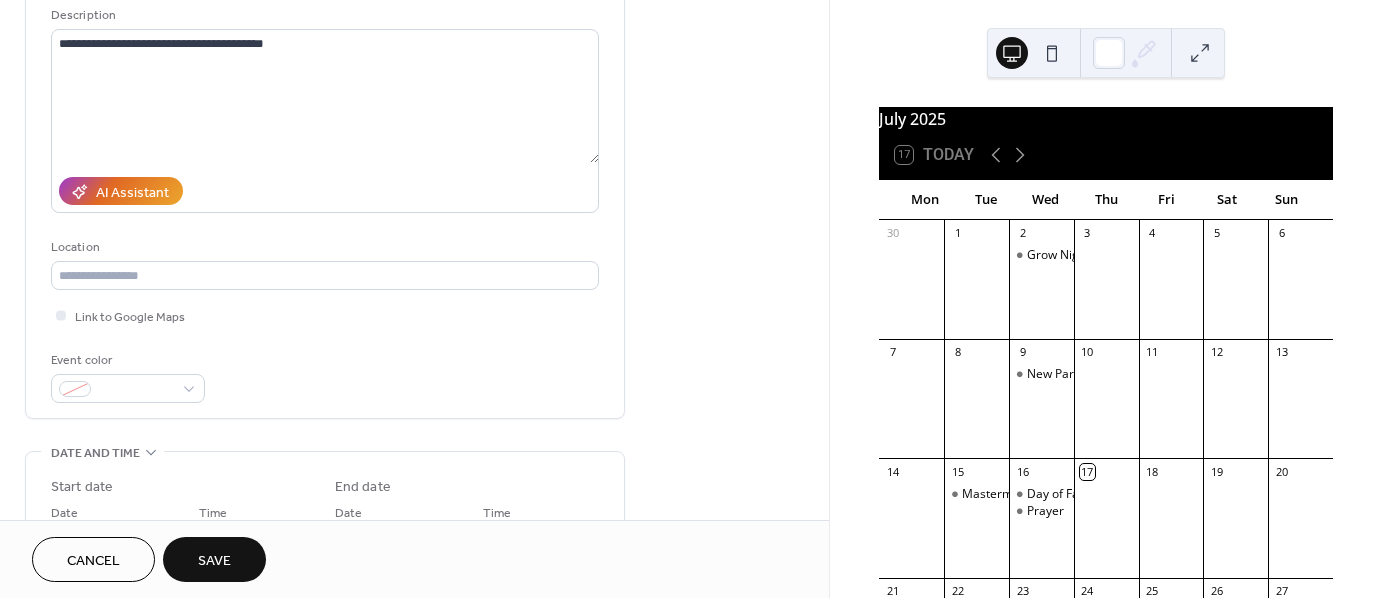 click on "Save" at bounding box center [214, 561] 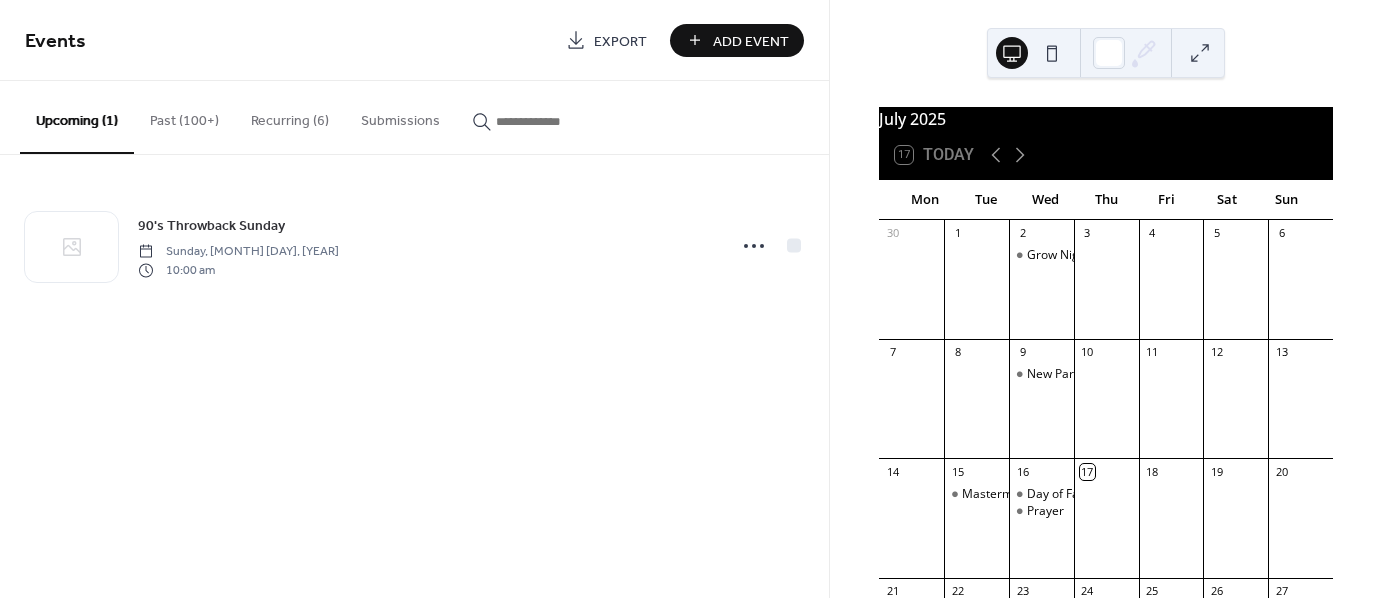 click on "Add Event" at bounding box center (751, 41) 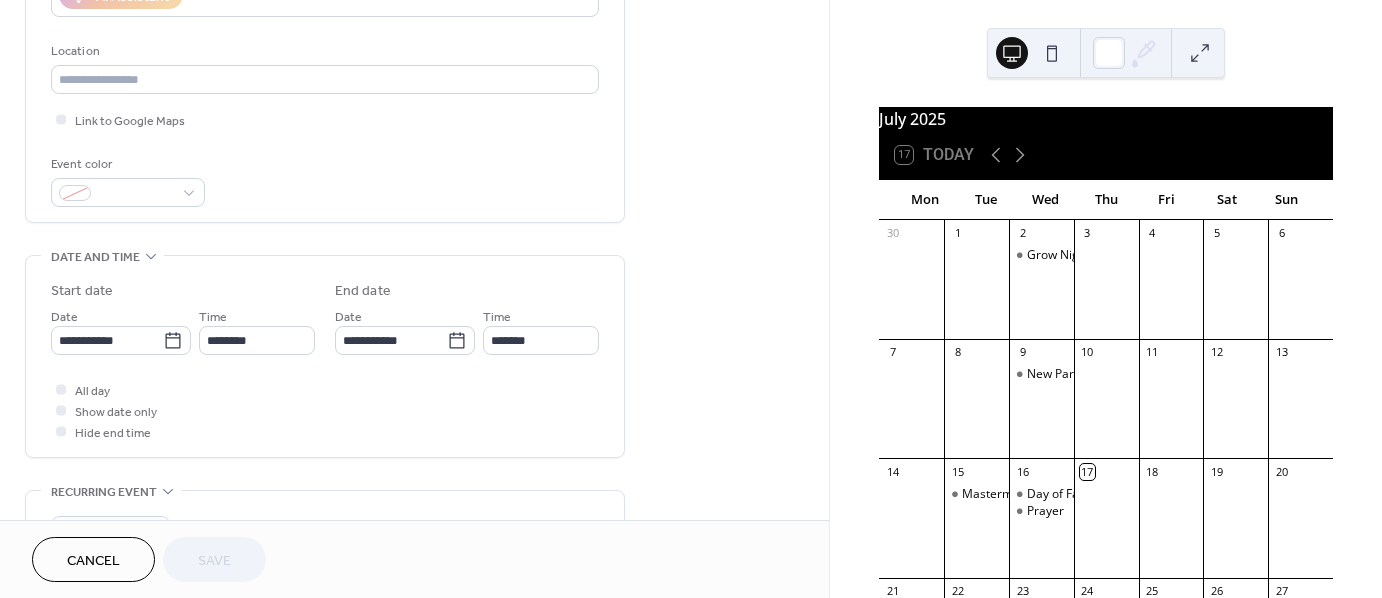 scroll, scrollTop: 400, scrollLeft: 0, axis: vertical 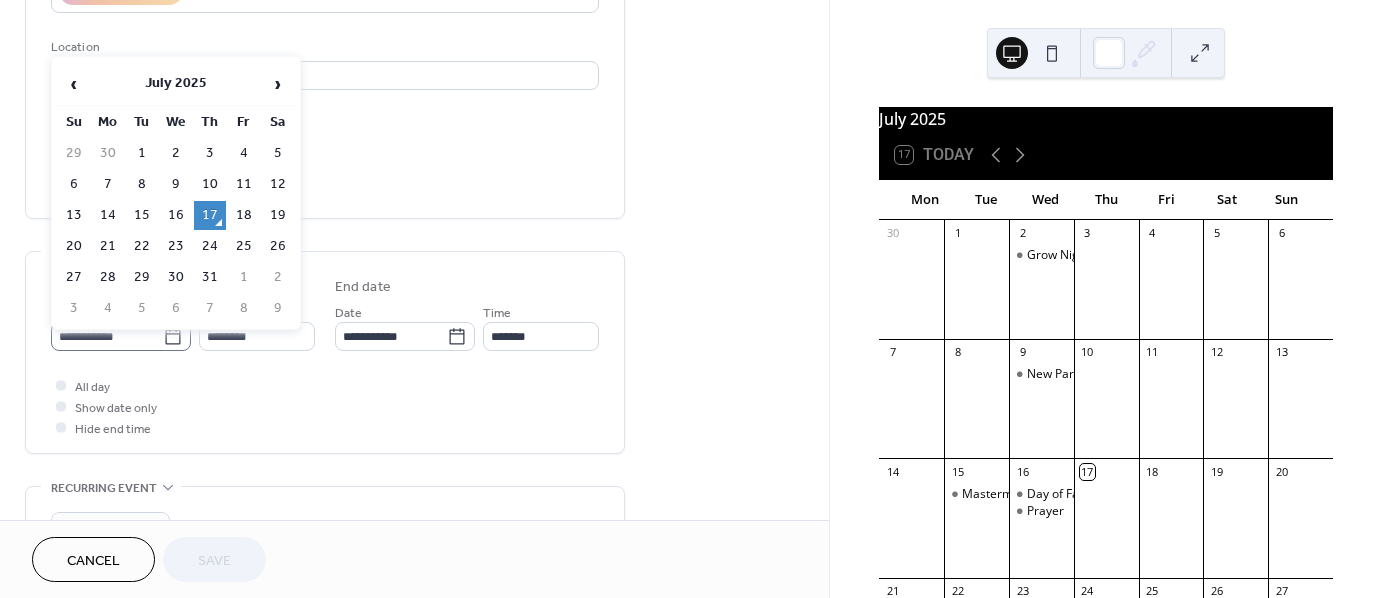 click 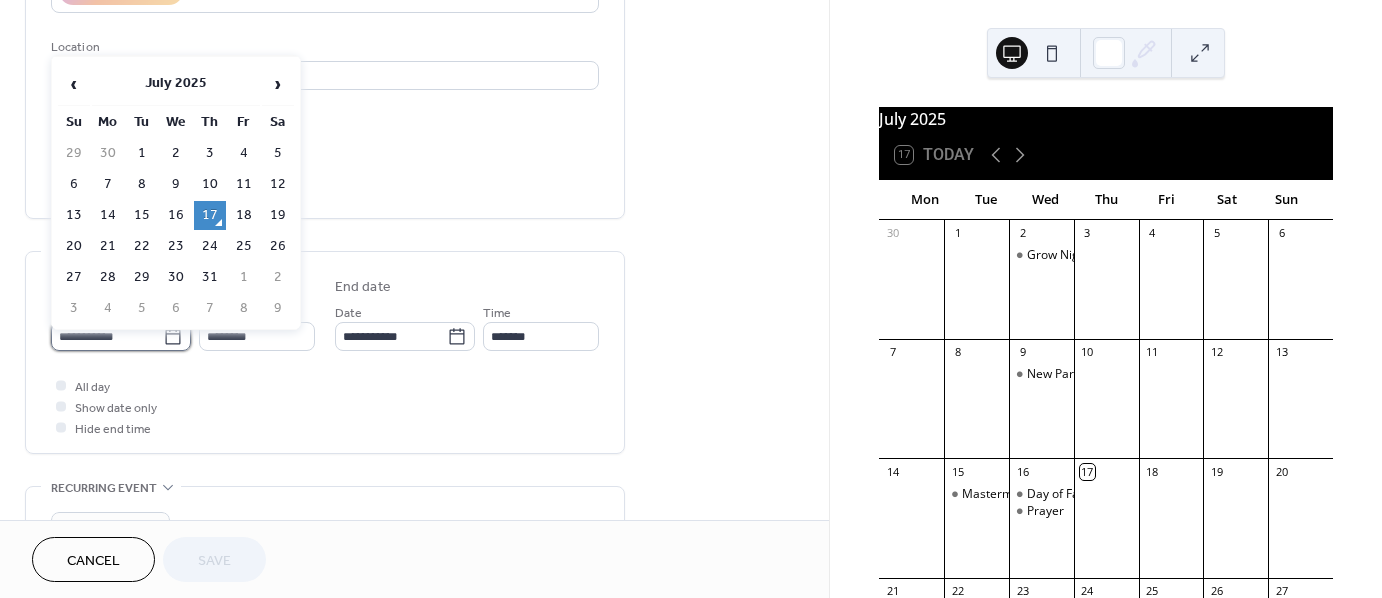 click on "**********" at bounding box center (107, 336) 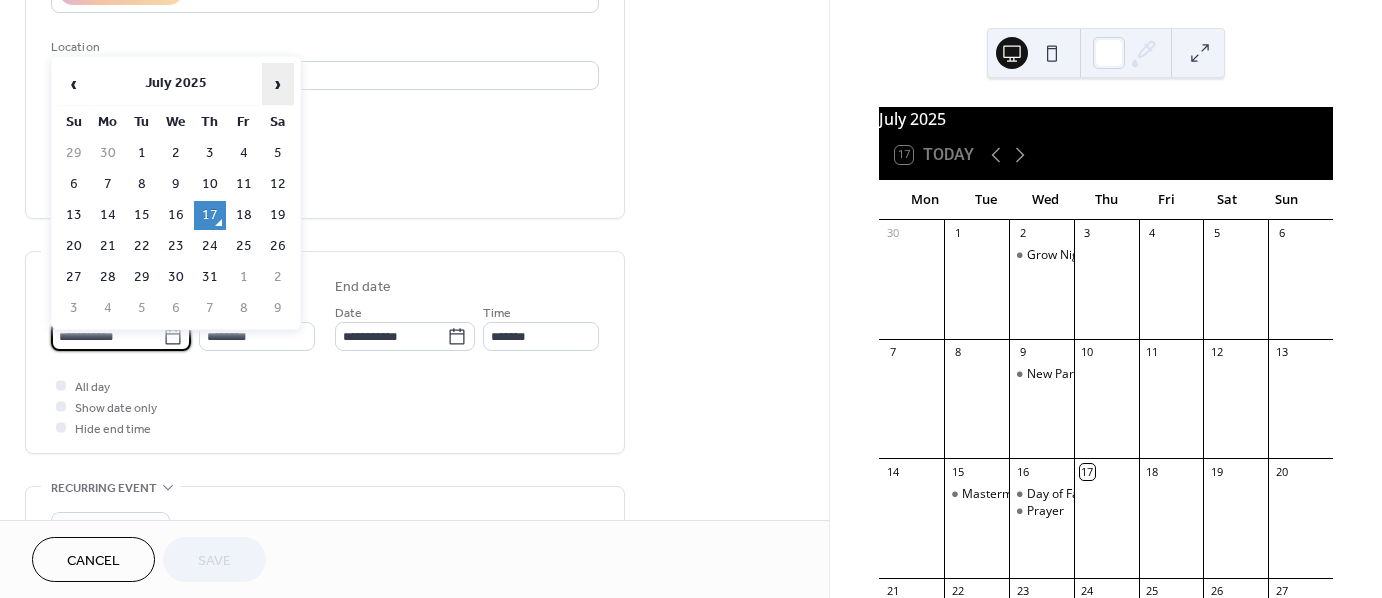 click on "›" at bounding box center [278, 84] 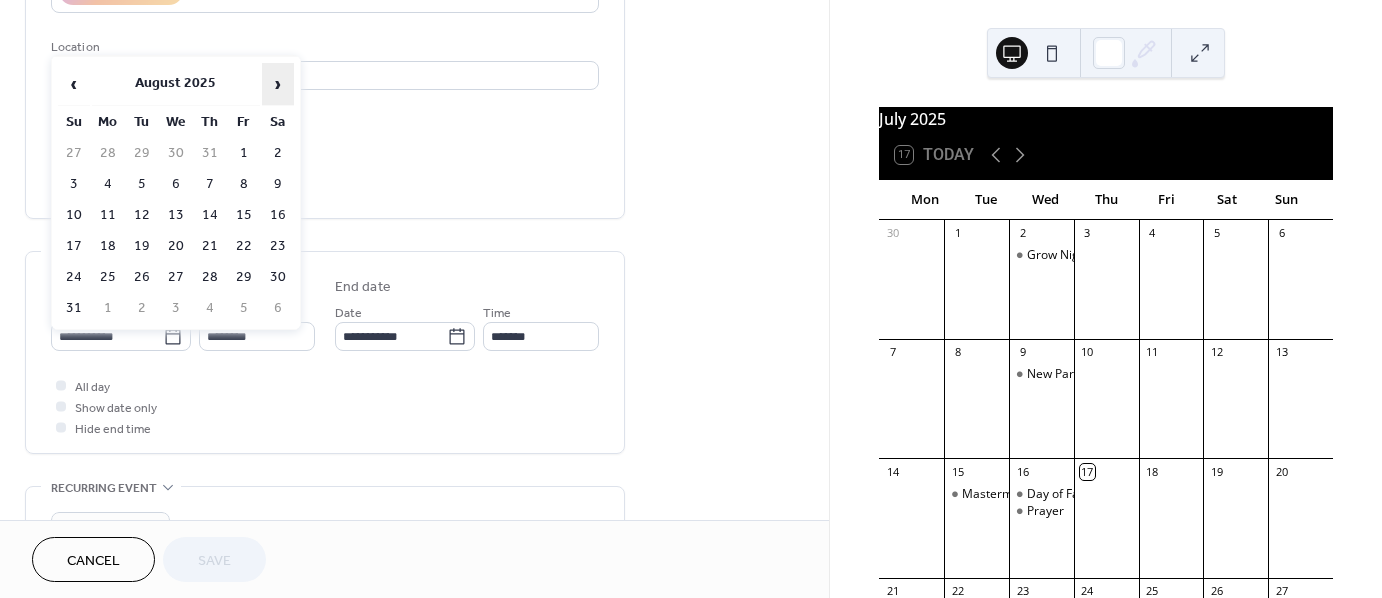 click on "›" at bounding box center [278, 84] 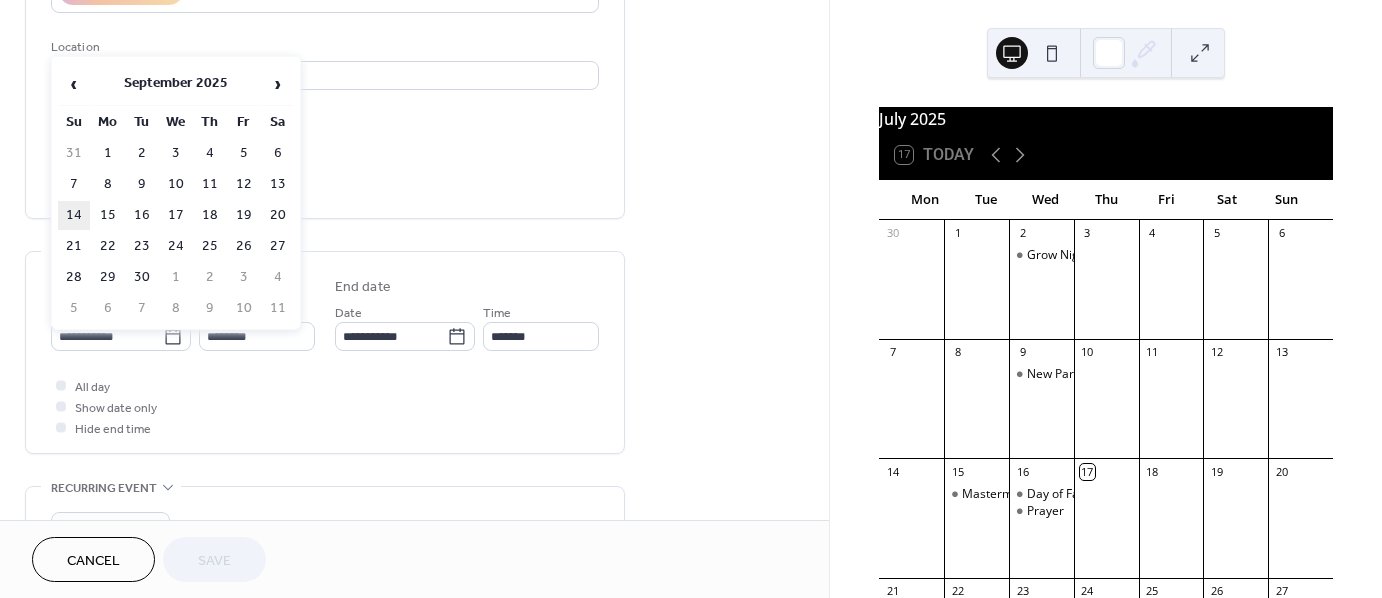 click on "14" at bounding box center [74, 215] 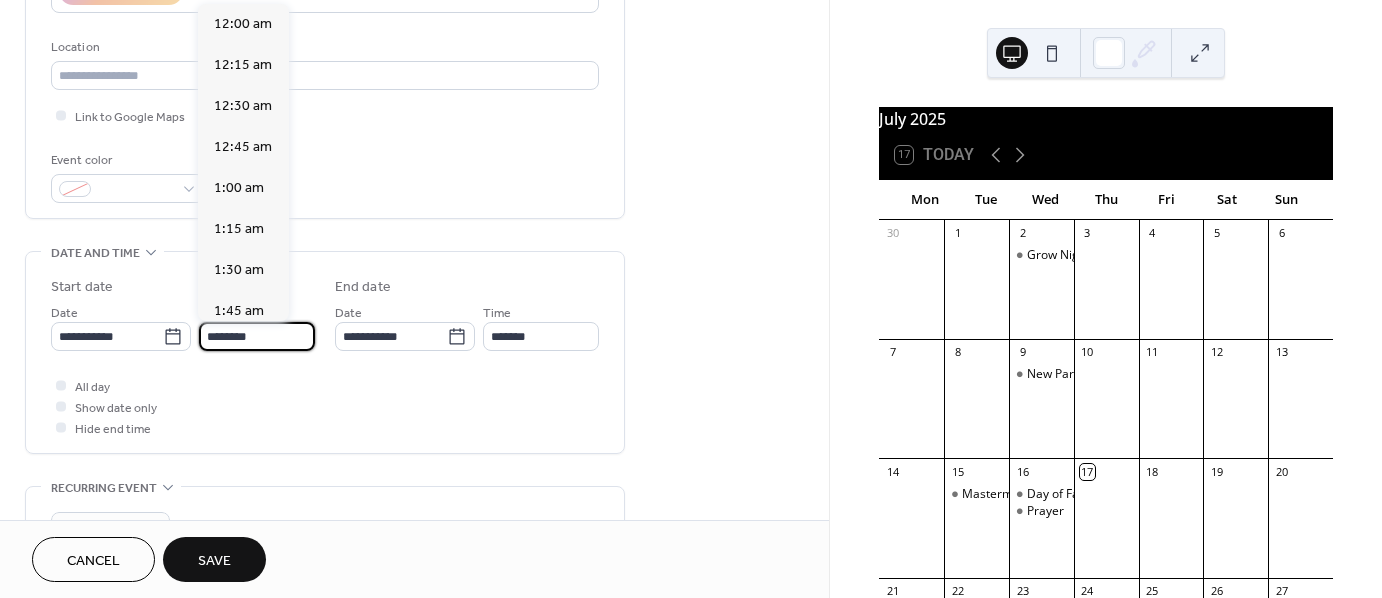 click on "********" at bounding box center [257, 336] 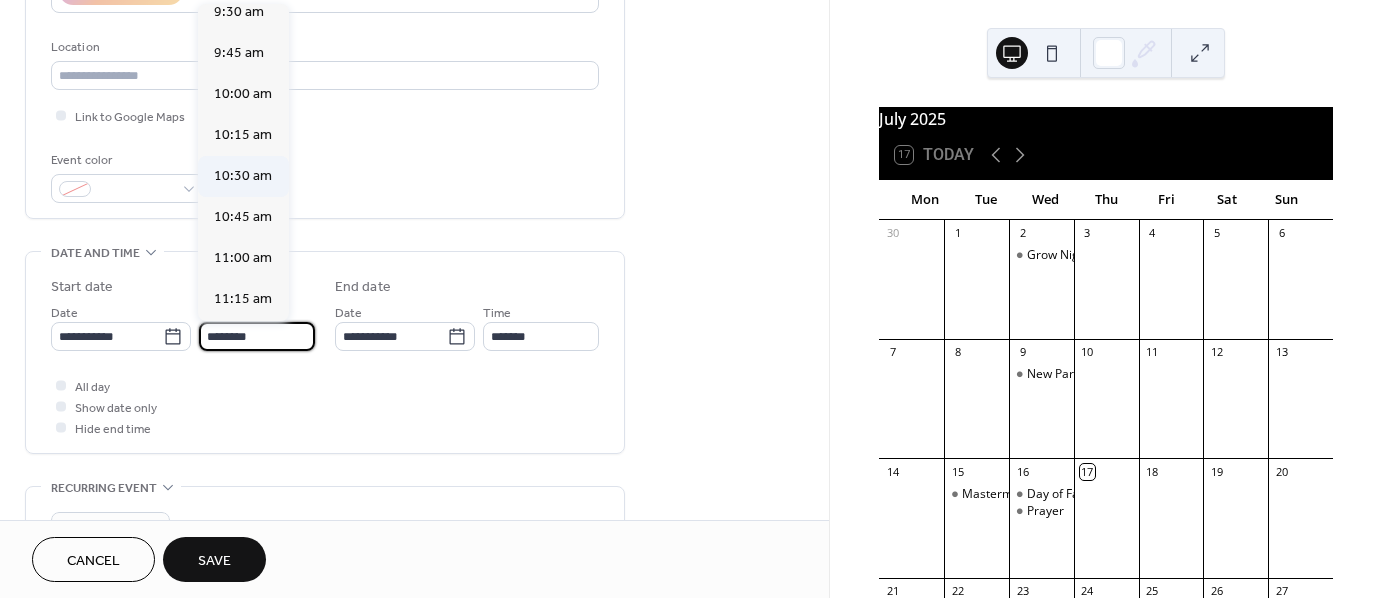 scroll, scrollTop: 1568, scrollLeft: 0, axis: vertical 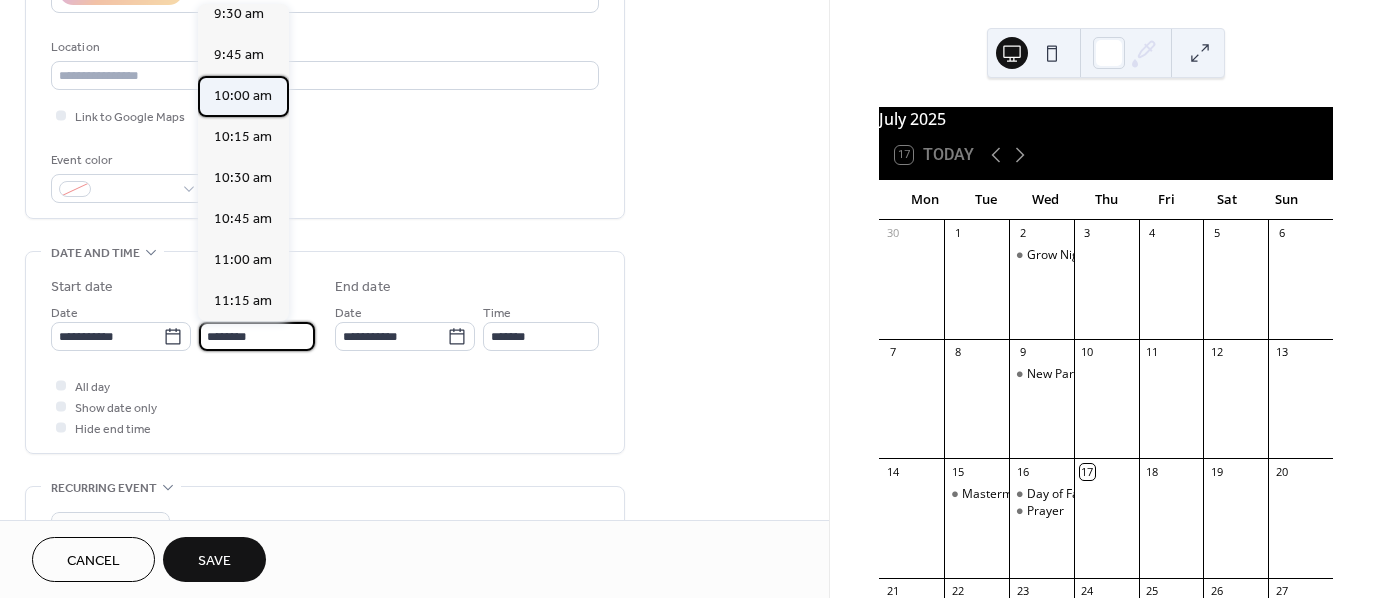 click on "10:00 am" at bounding box center [243, 96] 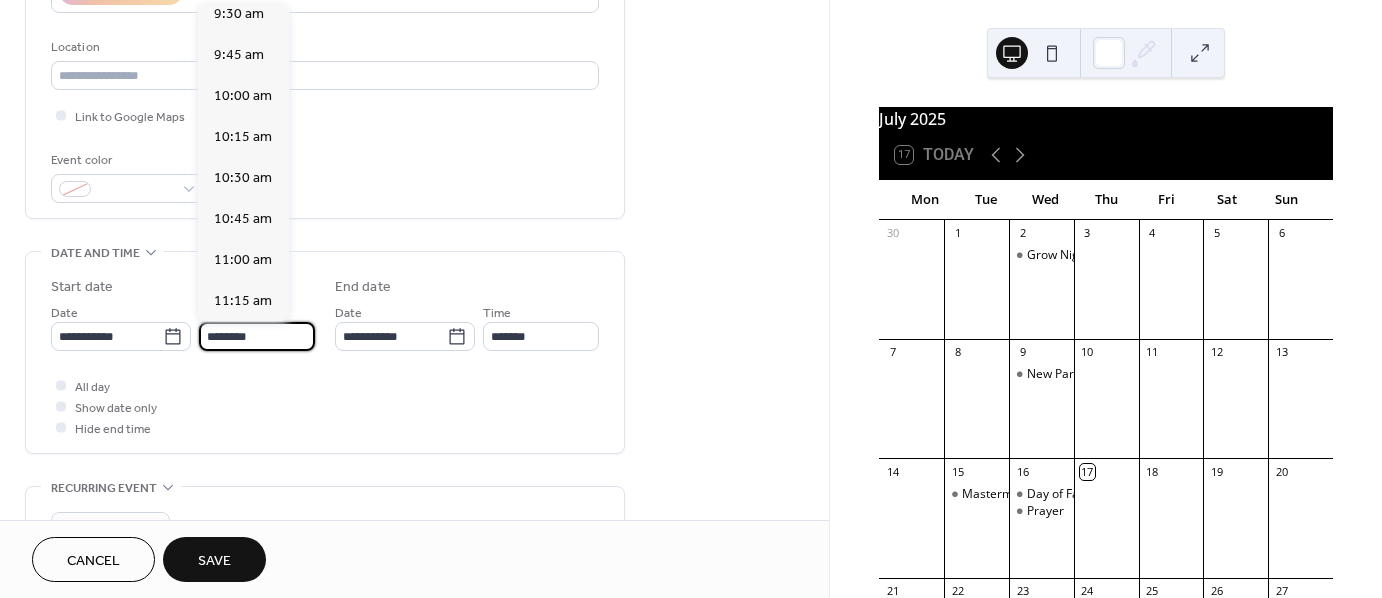 type on "********" 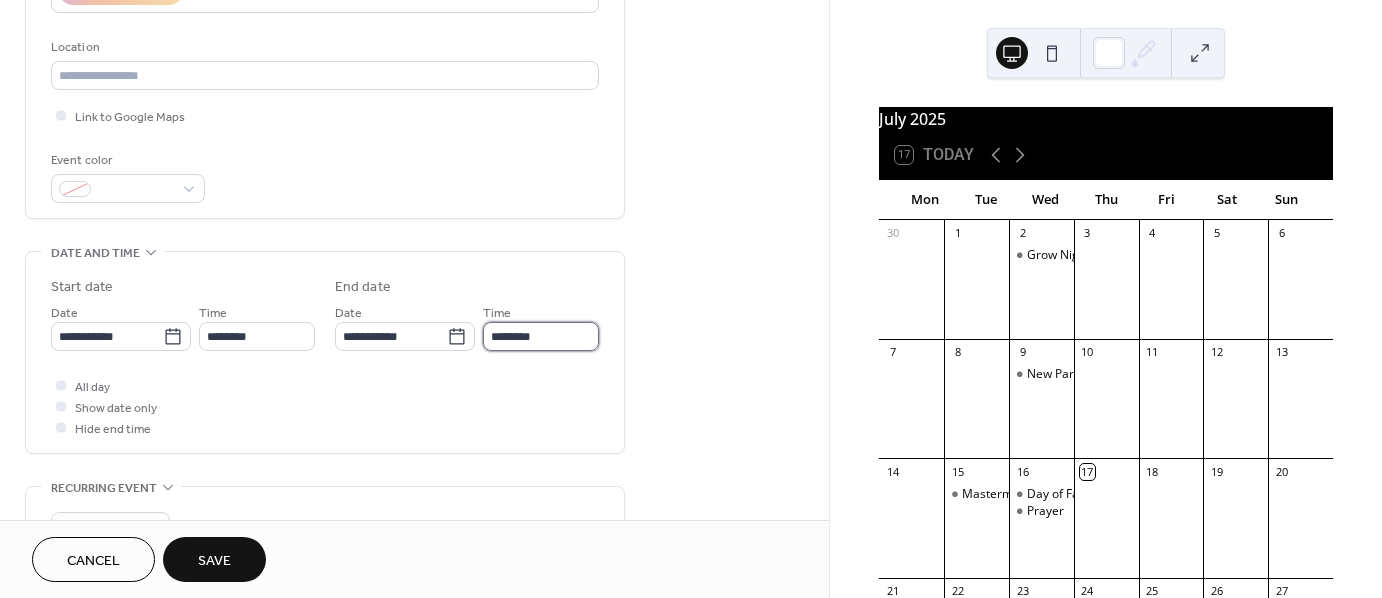 click on "********" at bounding box center (541, 336) 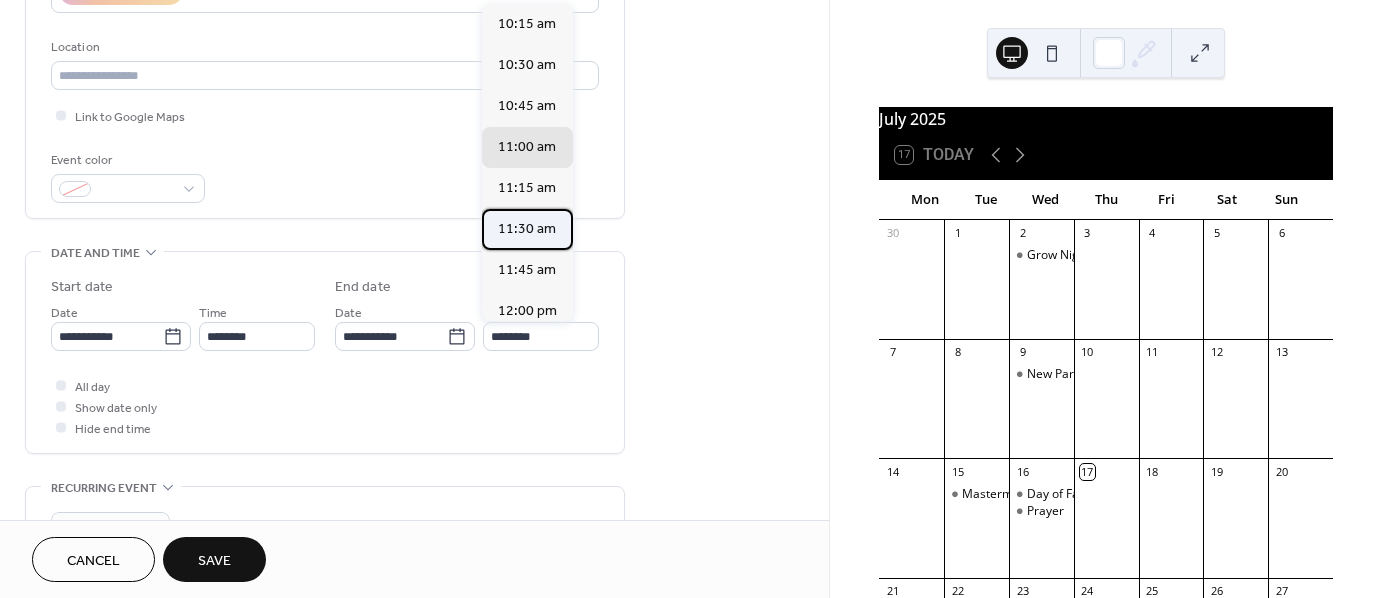 click on "11:30 am" at bounding box center [527, 229] 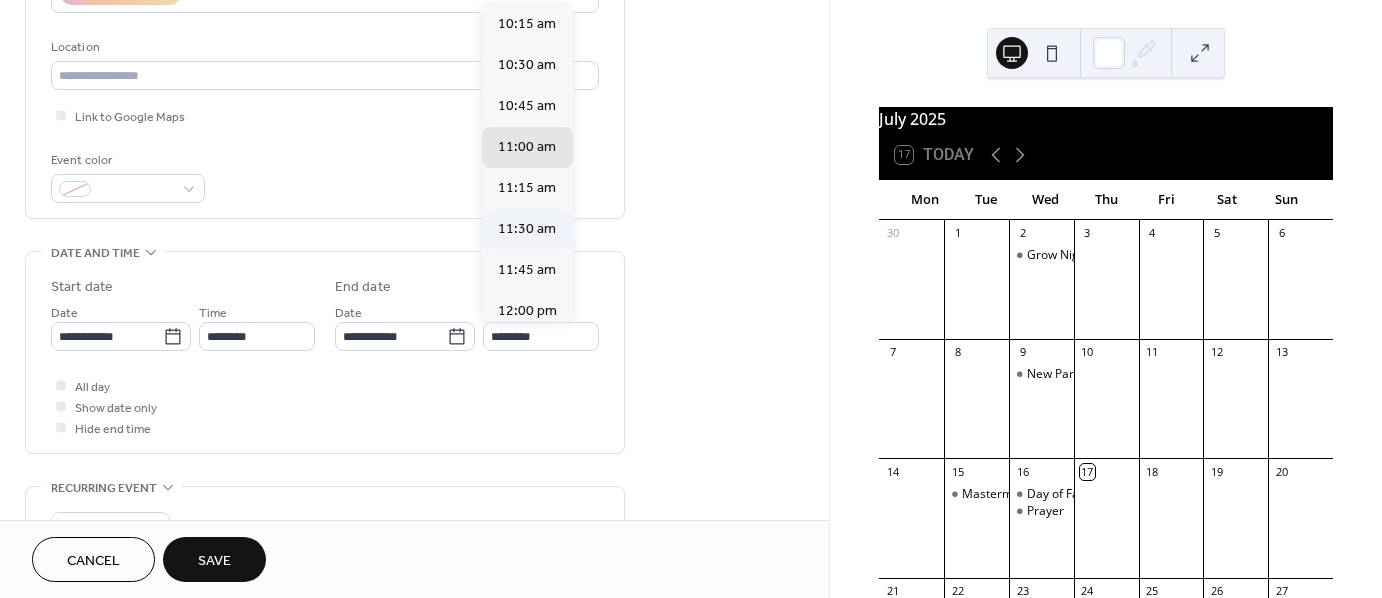 type on "********" 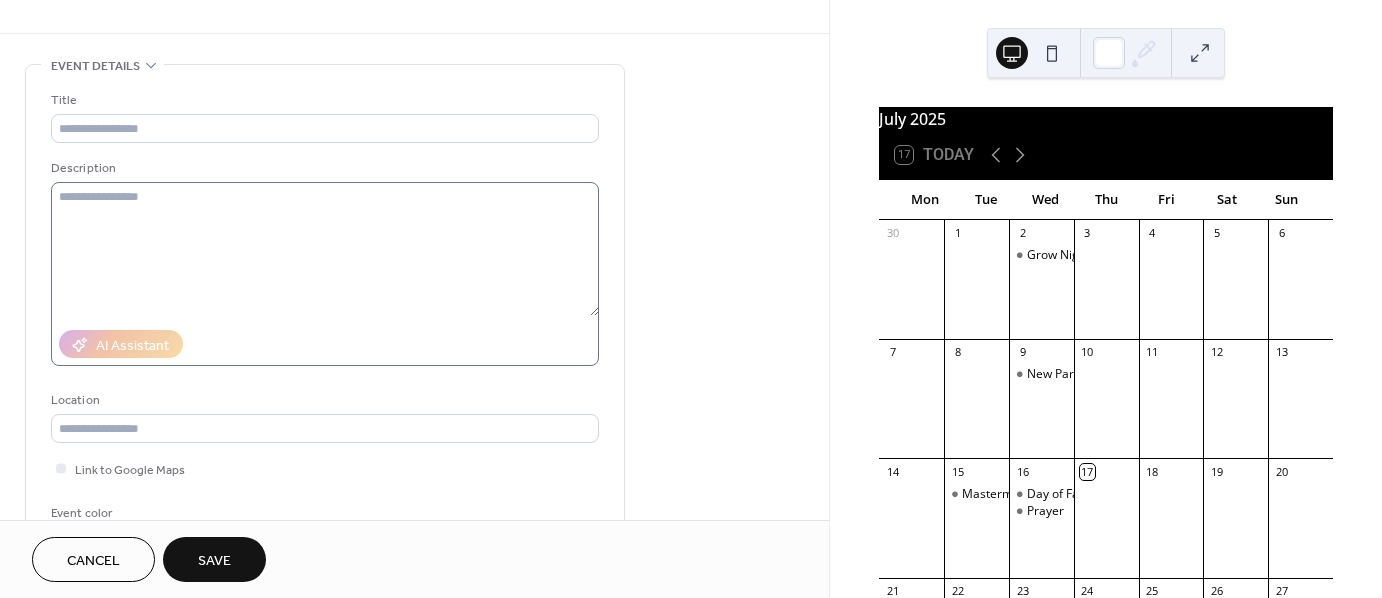 scroll, scrollTop: 0, scrollLeft: 0, axis: both 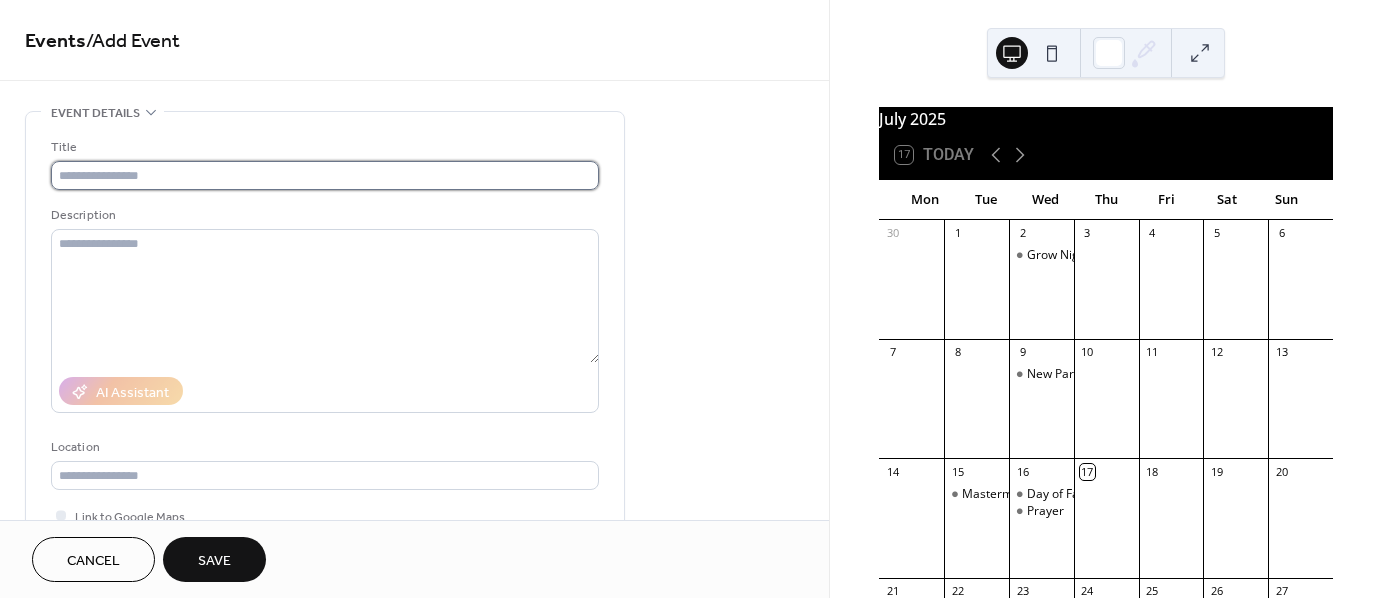 click at bounding box center [325, 175] 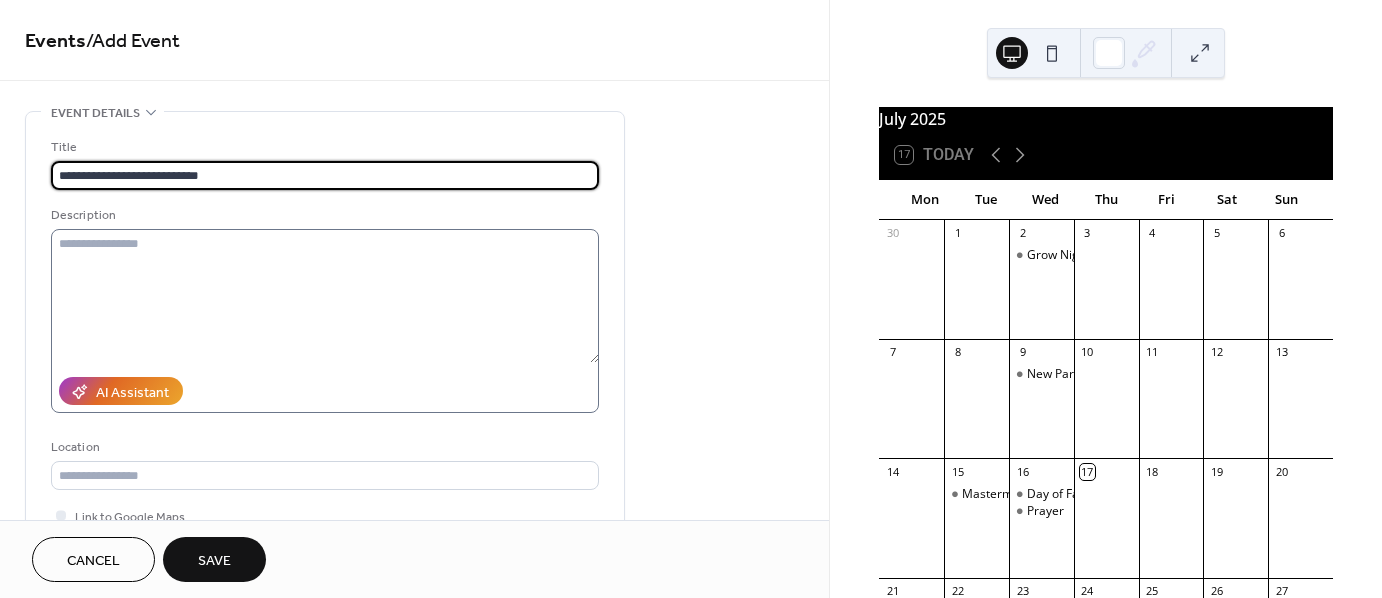 type on "**********" 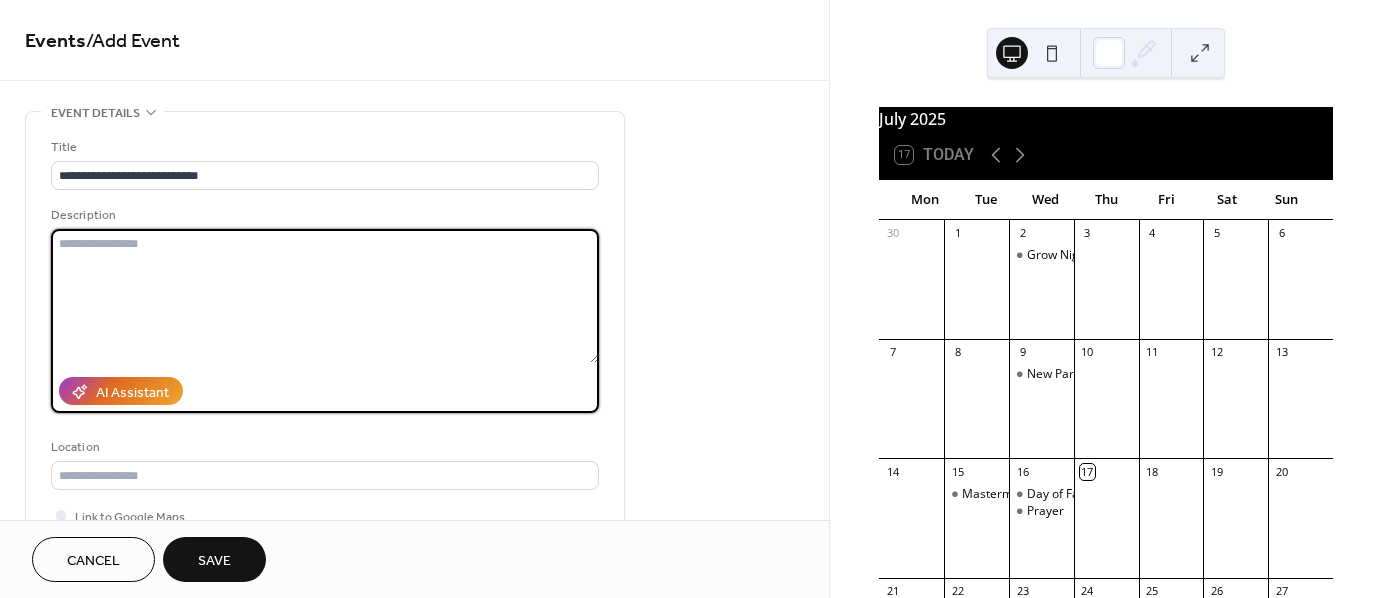 click at bounding box center (325, 296) 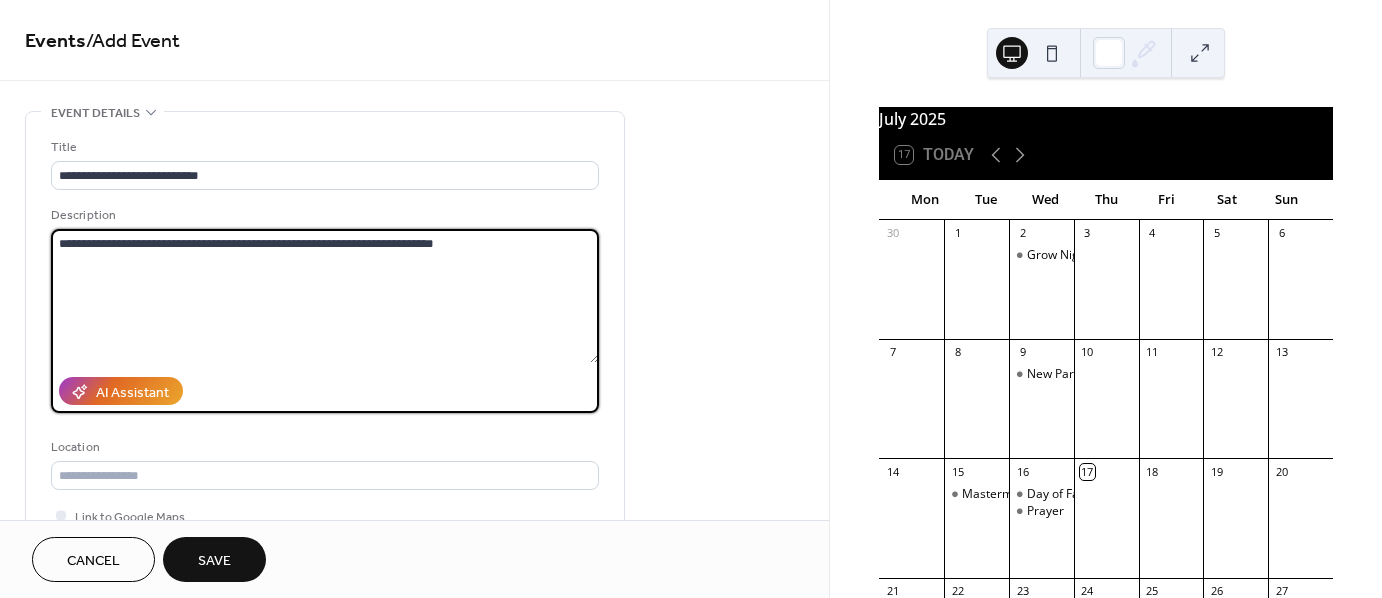drag, startPoint x: 192, startPoint y: 243, endPoint x: 166, endPoint y: 246, distance: 26.172504 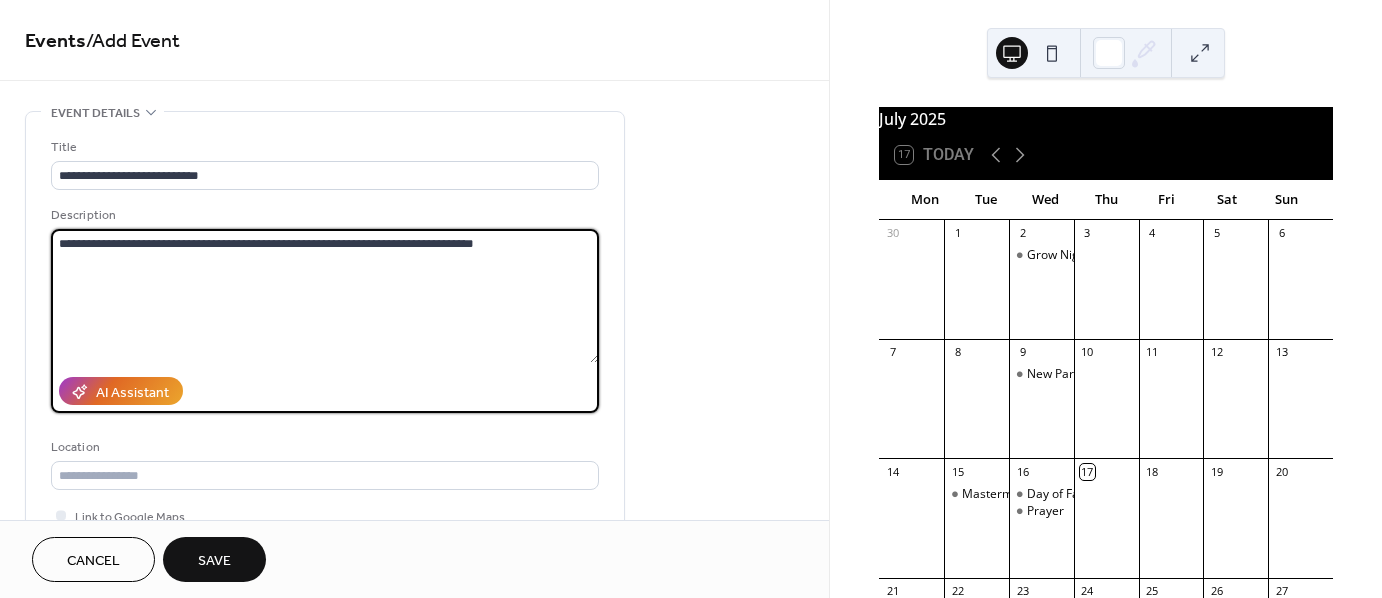 type on "**********" 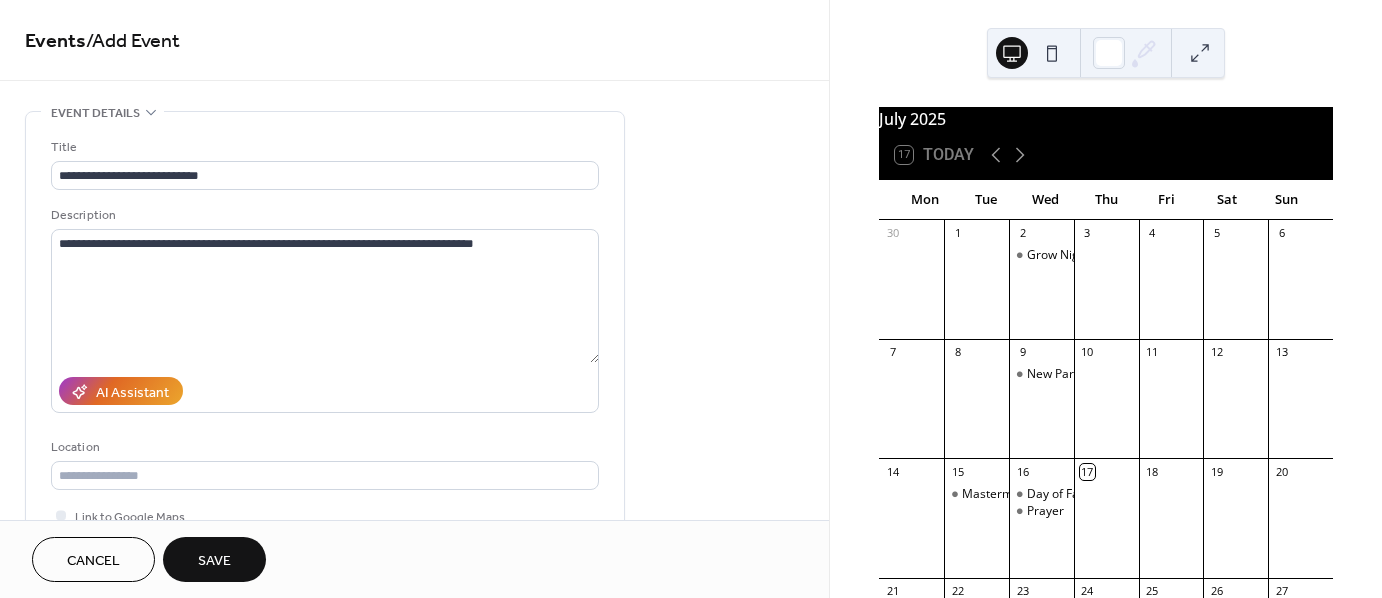 click on "Save" at bounding box center (214, 561) 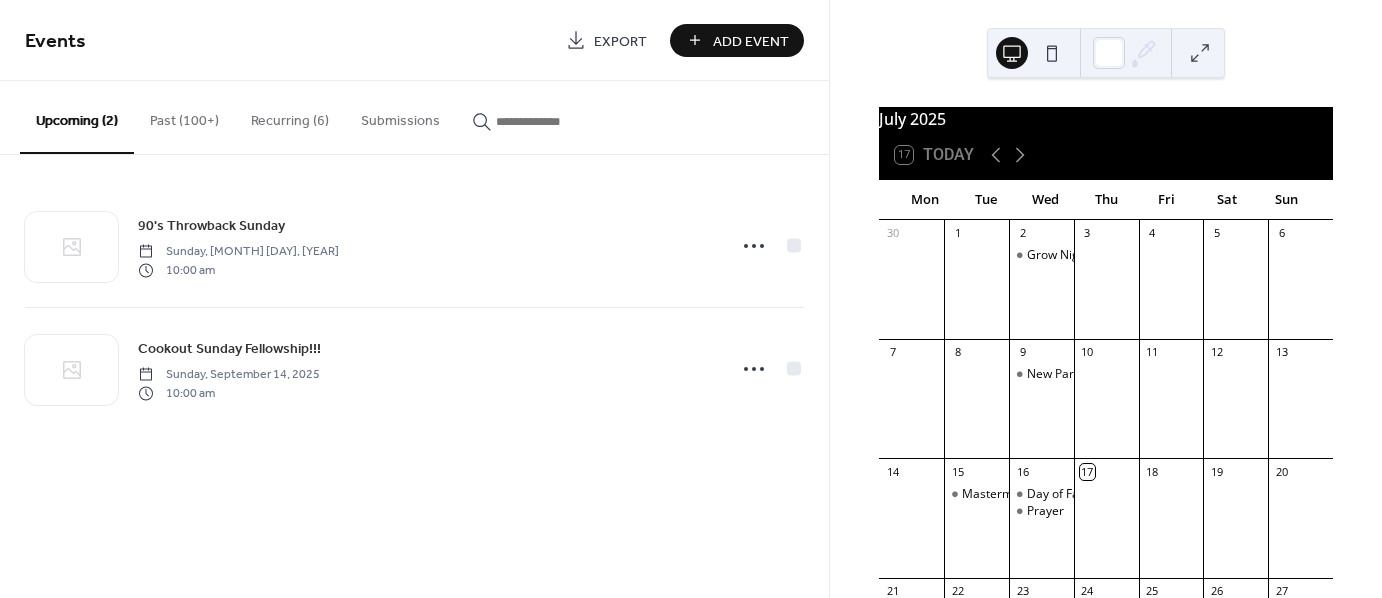 click on "Add Event" at bounding box center [751, 41] 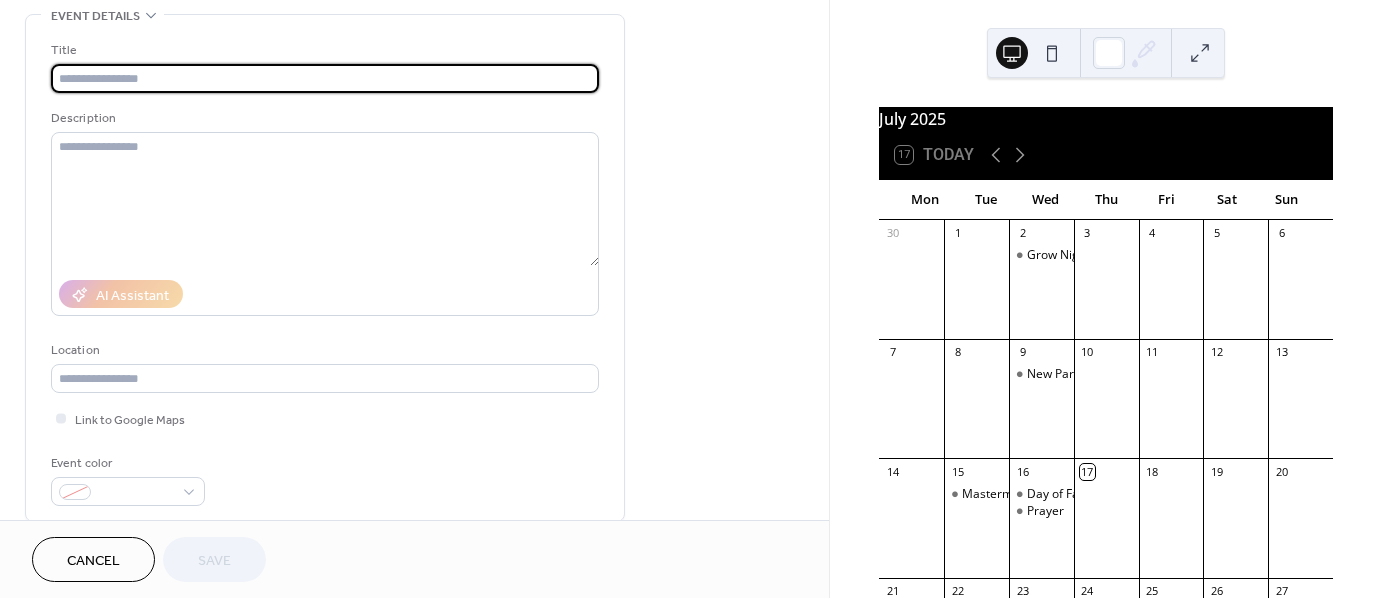 scroll, scrollTop: 100, scrollLeft: 0, axis: vertical 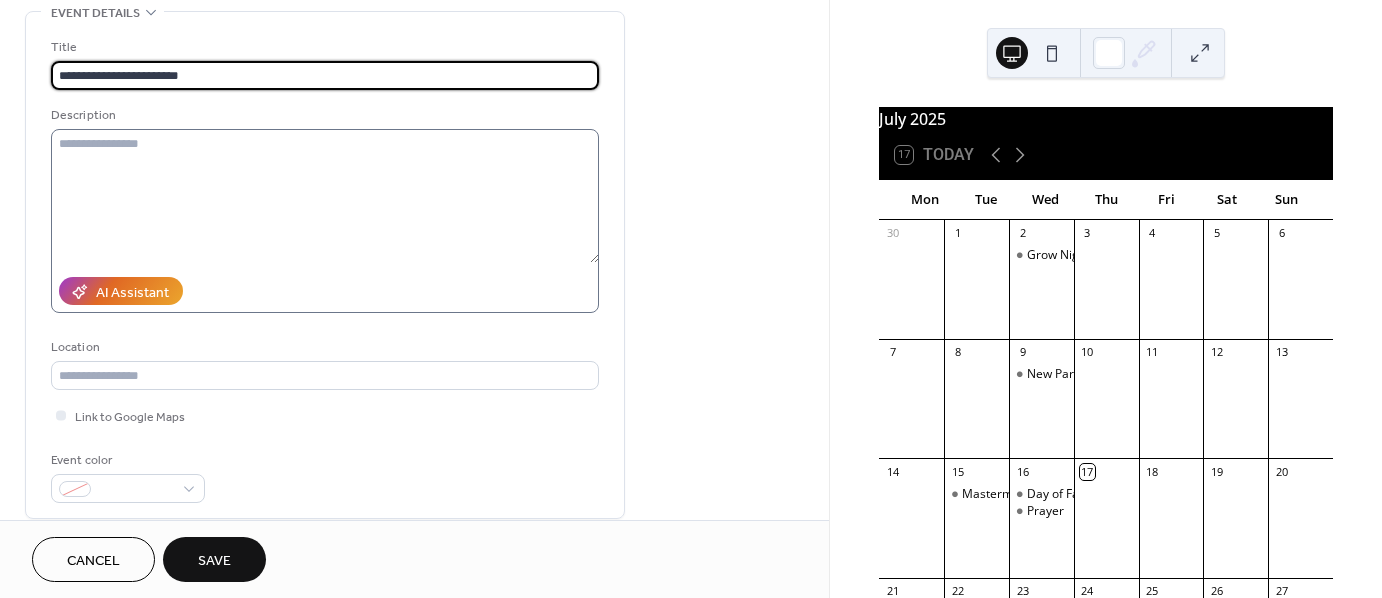 type on "**********" 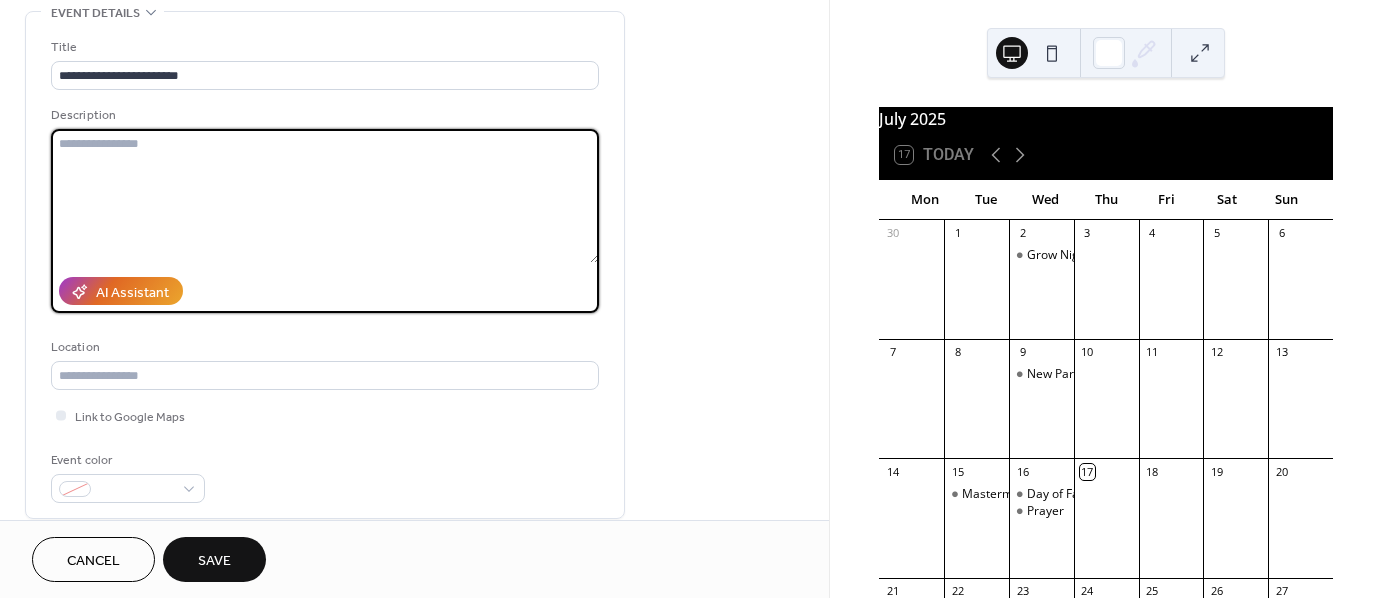click at bounding box center [325, 196] 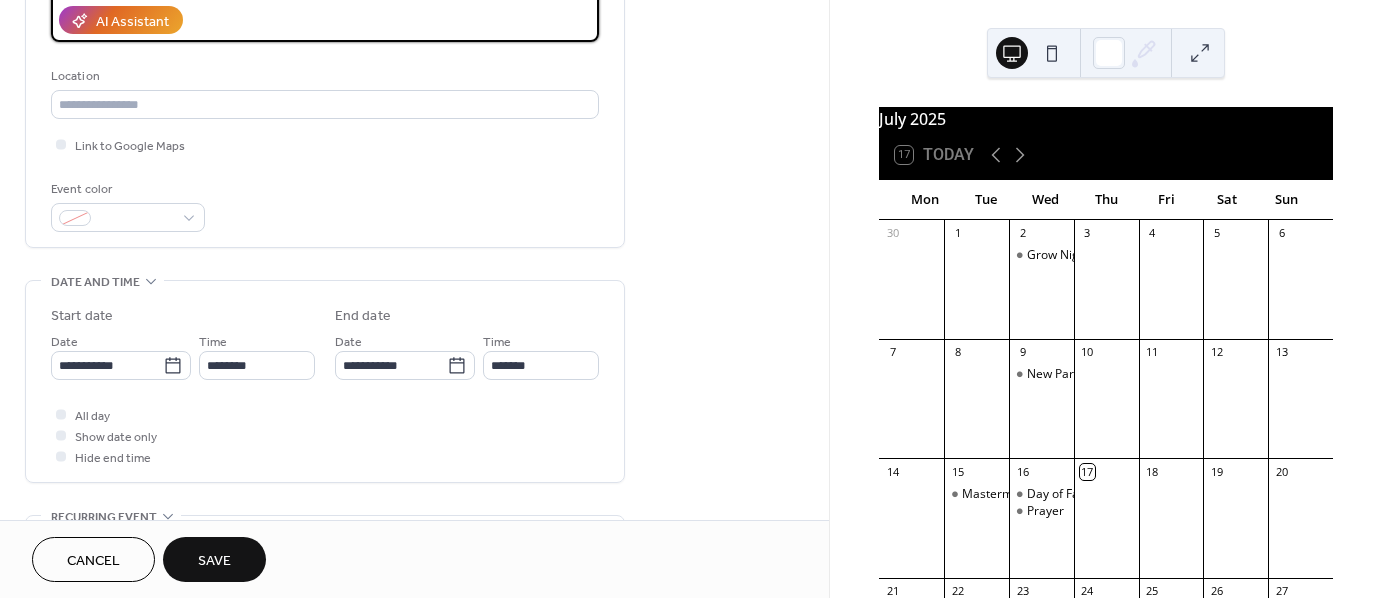 scroll, scrollTop: 500, scrollLeft: 0, axis: vertical 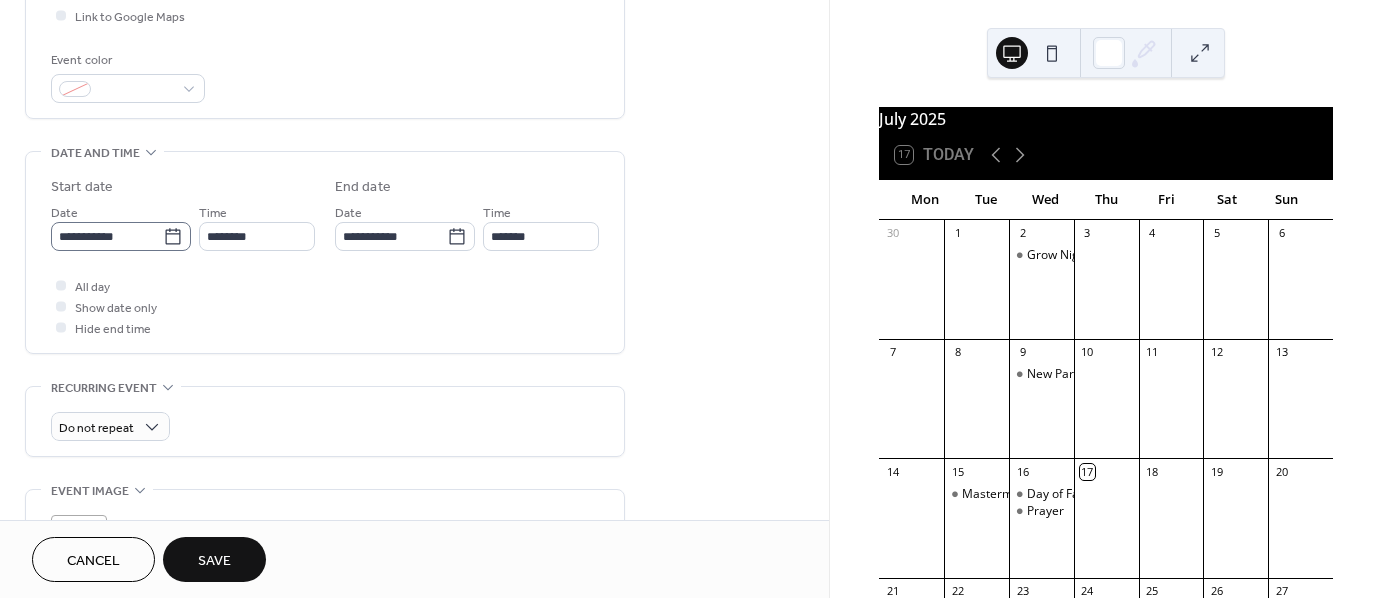 type on "**********" 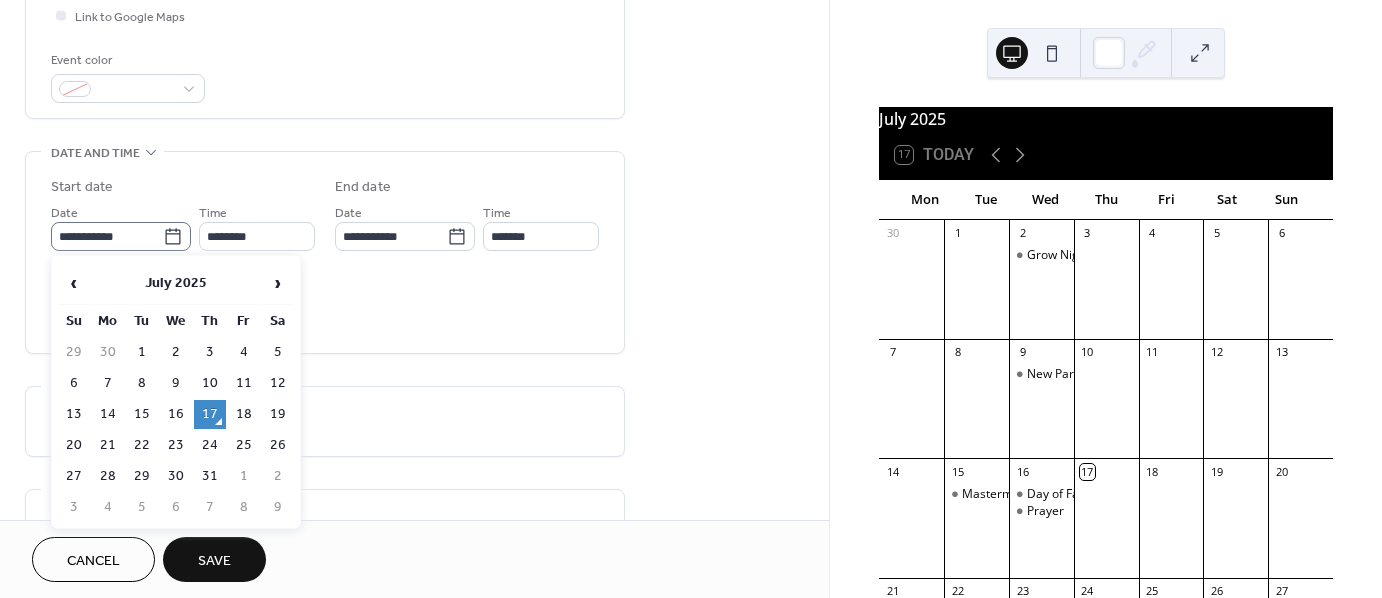 click 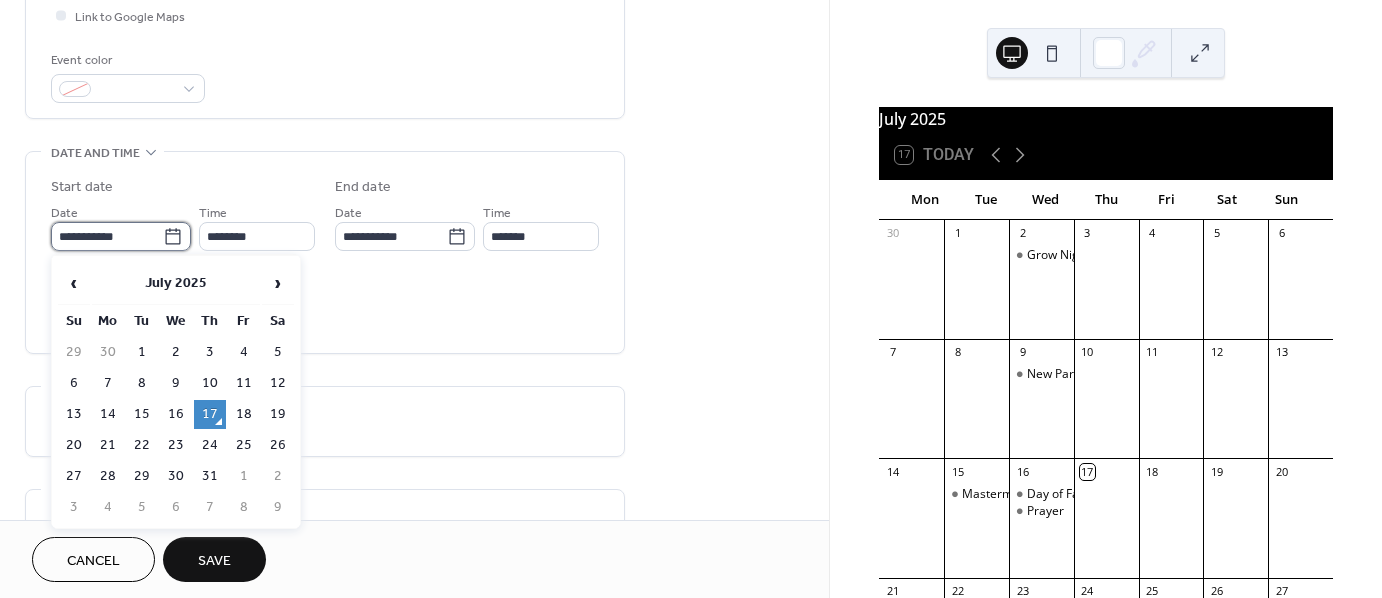 click on "**********" at bounding box center [107, 236] 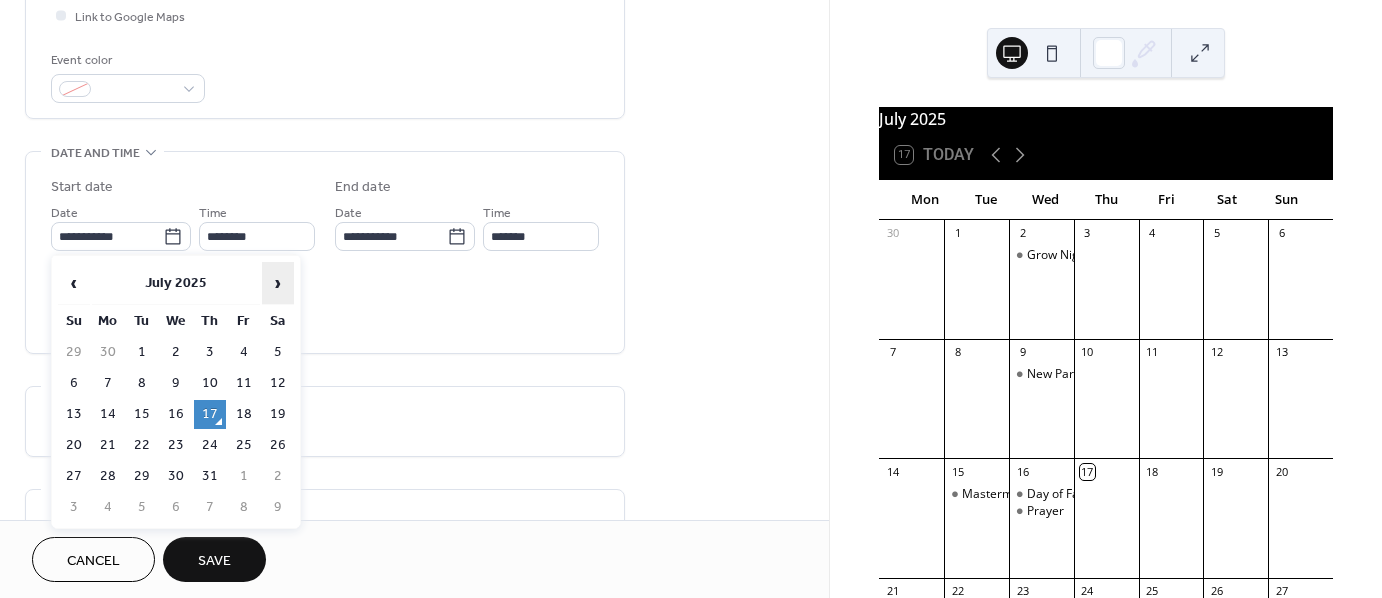click on "›" at bounding box center [278, 283] 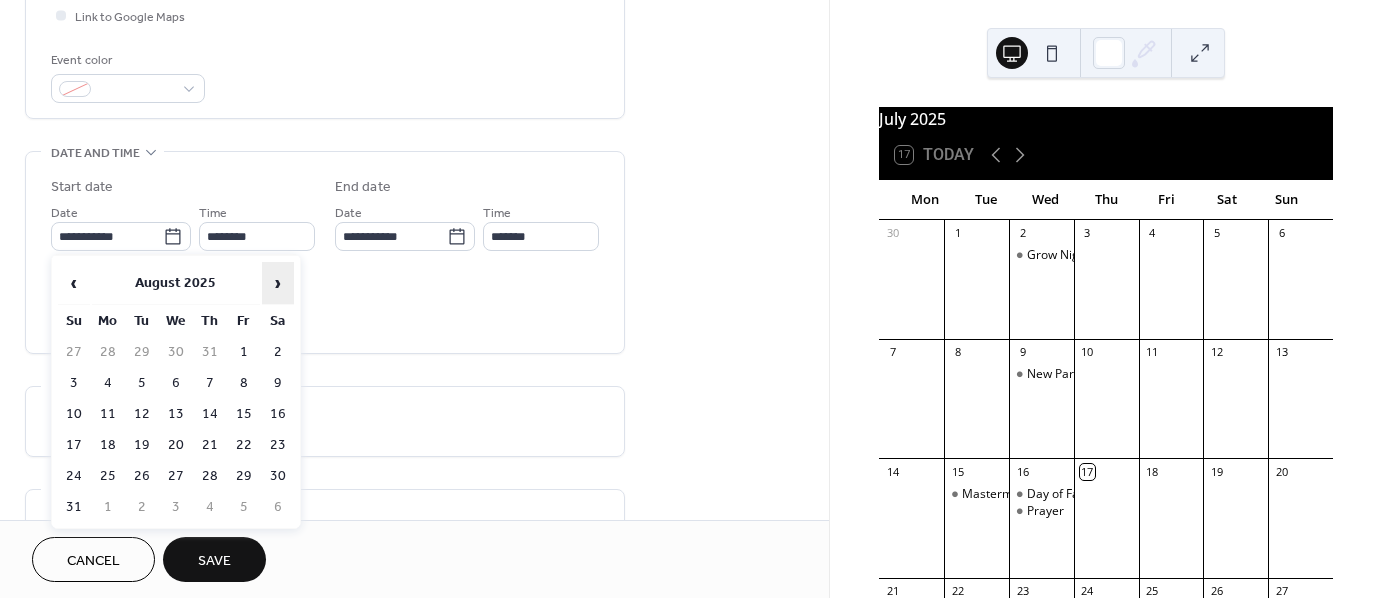 click on "›" at bounding box center [278, 283] 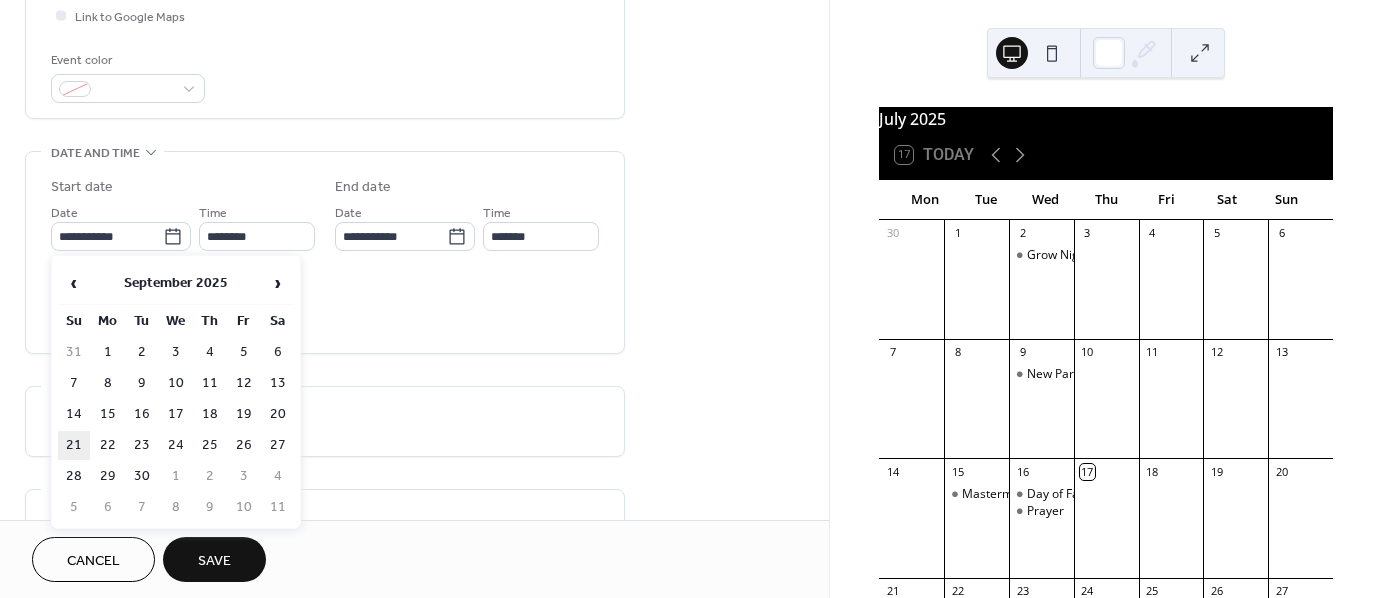click on "21" at bounding box center [74, 445] 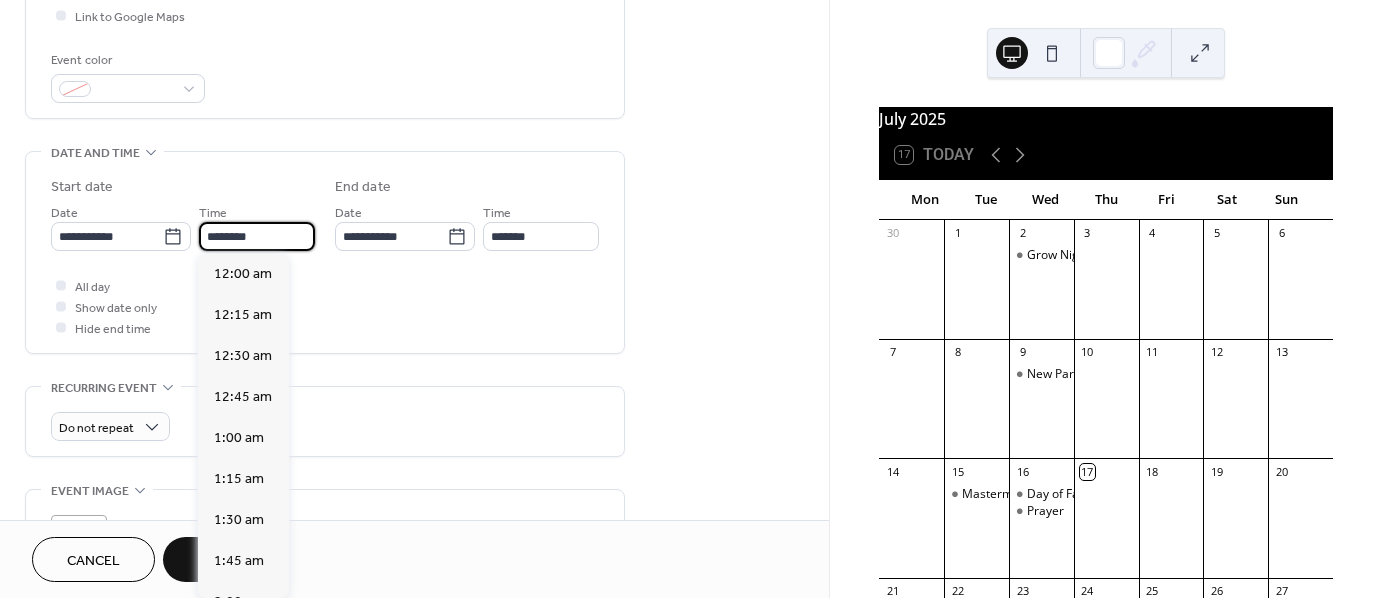 click on "********" at bounding box center [257, 236] 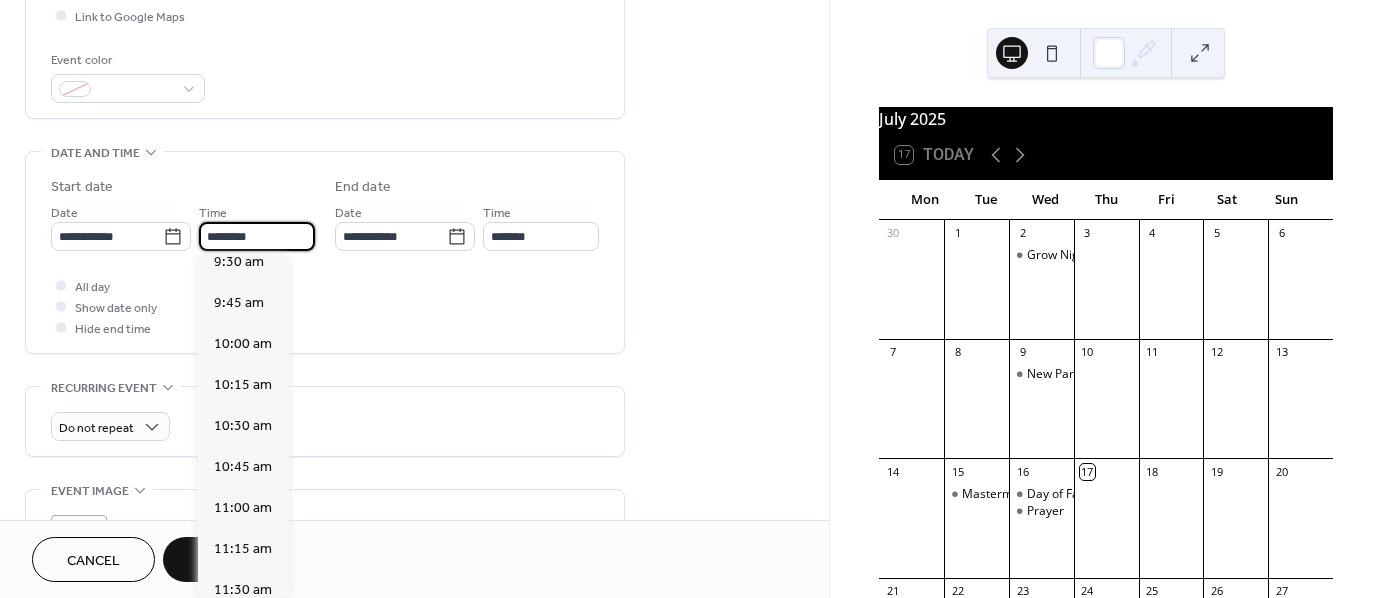 scroll, scrollTop: 1568, scrollLeft: 0, axis: vertical 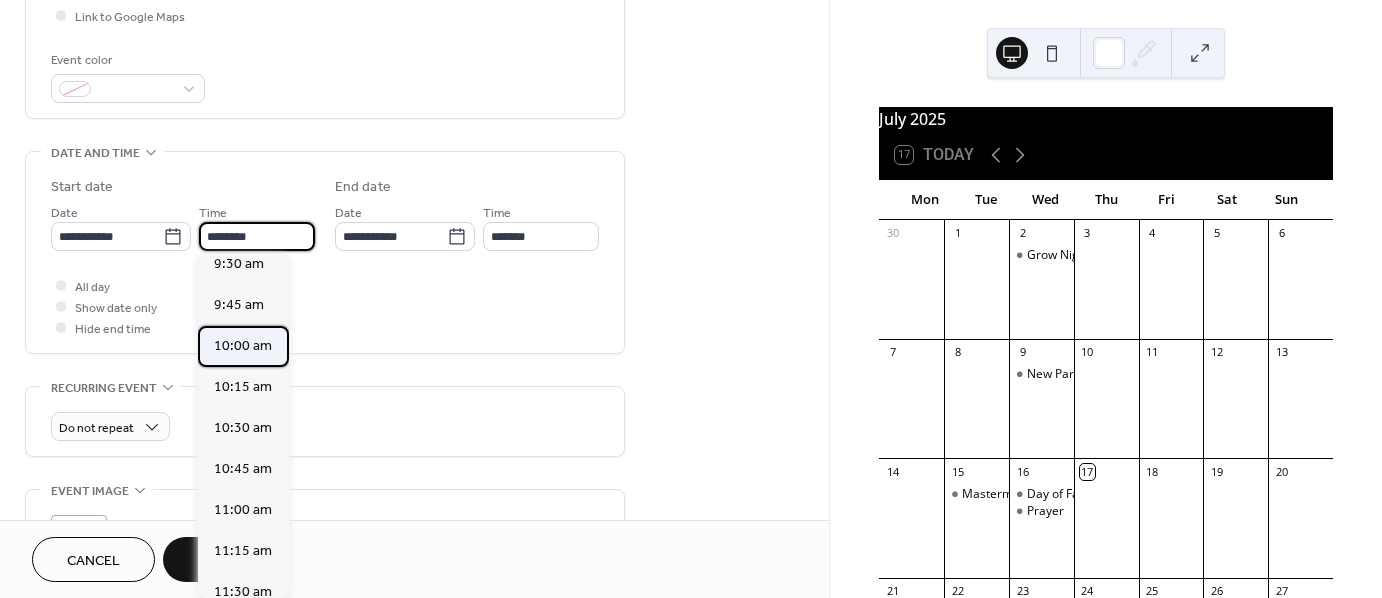click on "10:00 am" at bounding box center (243, 346) 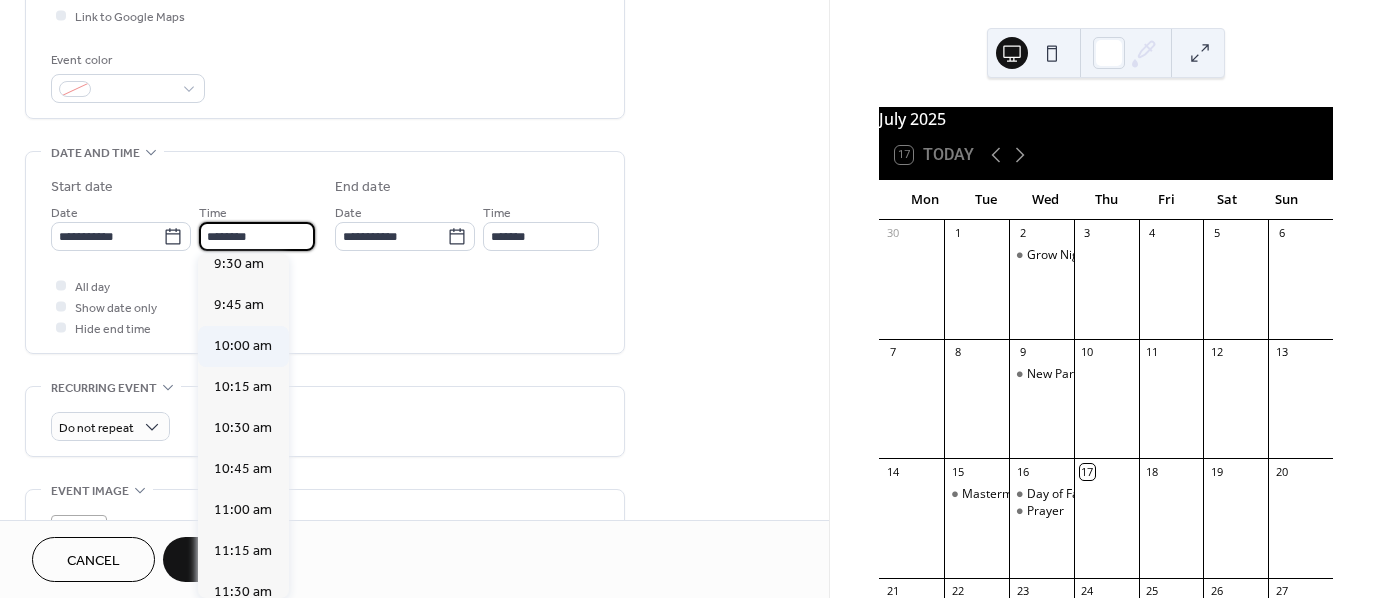 type on "********" 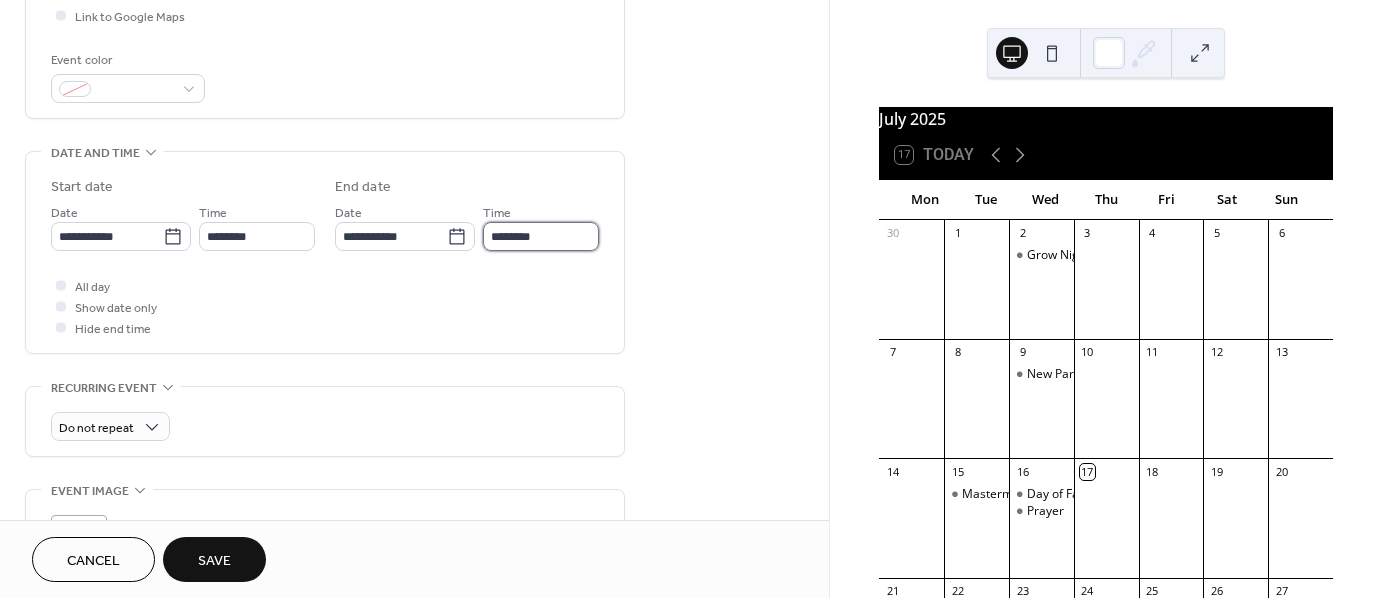 click on "********" at bounding box center (541, 236) 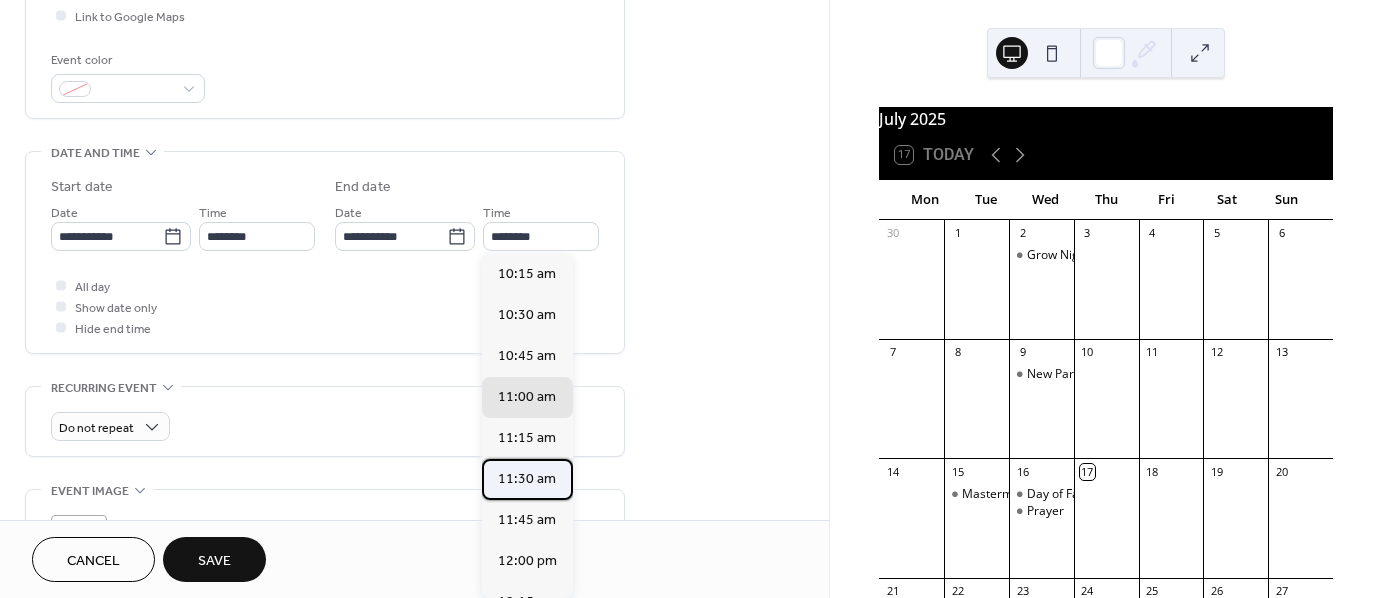 click on "11:30 am" at bounding box center [527, 479] 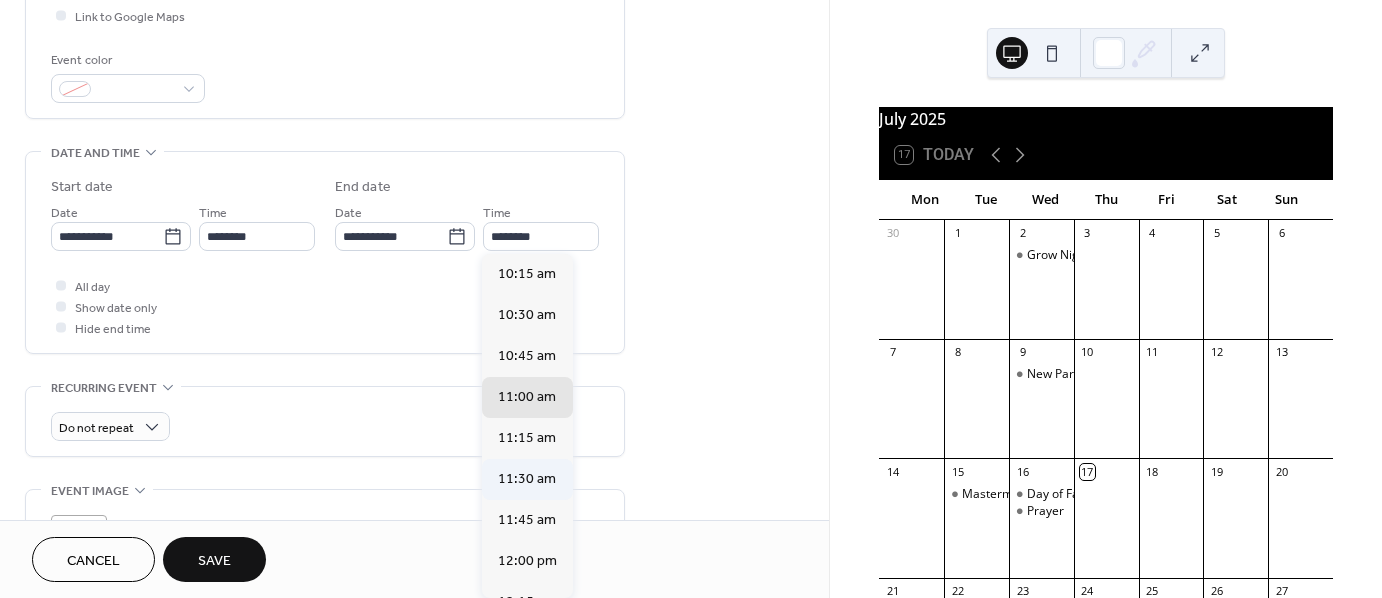 type on "********" 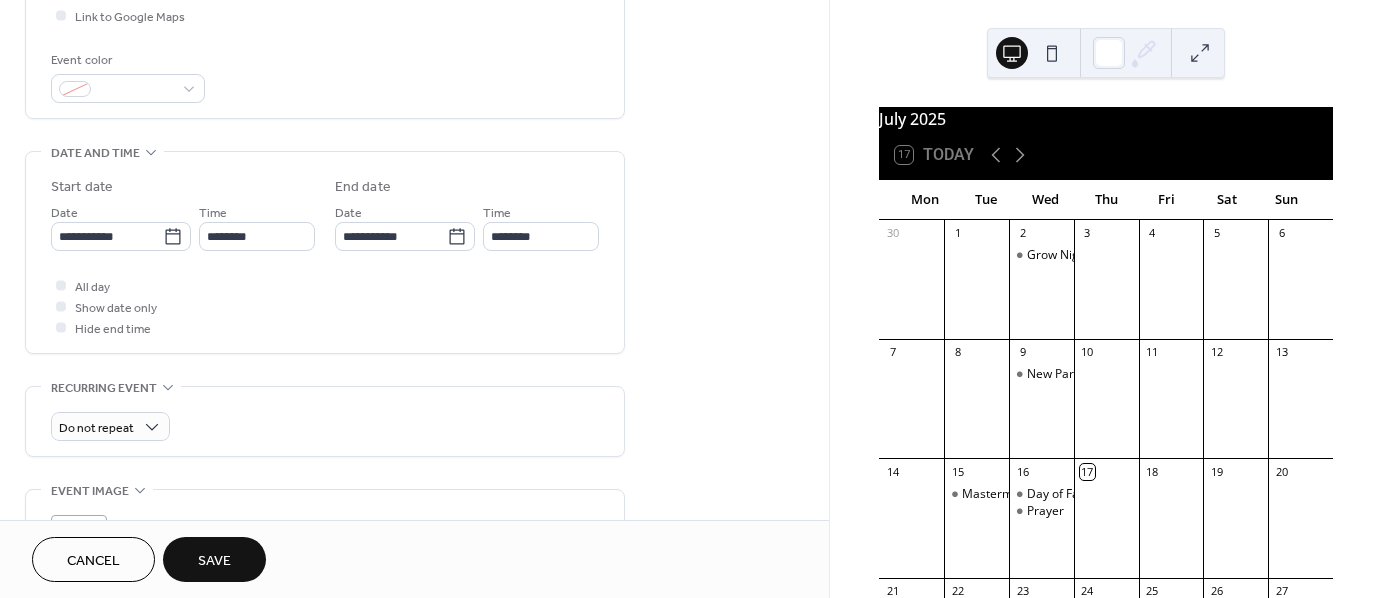 click on "Save" at bounding box center [214, 561] 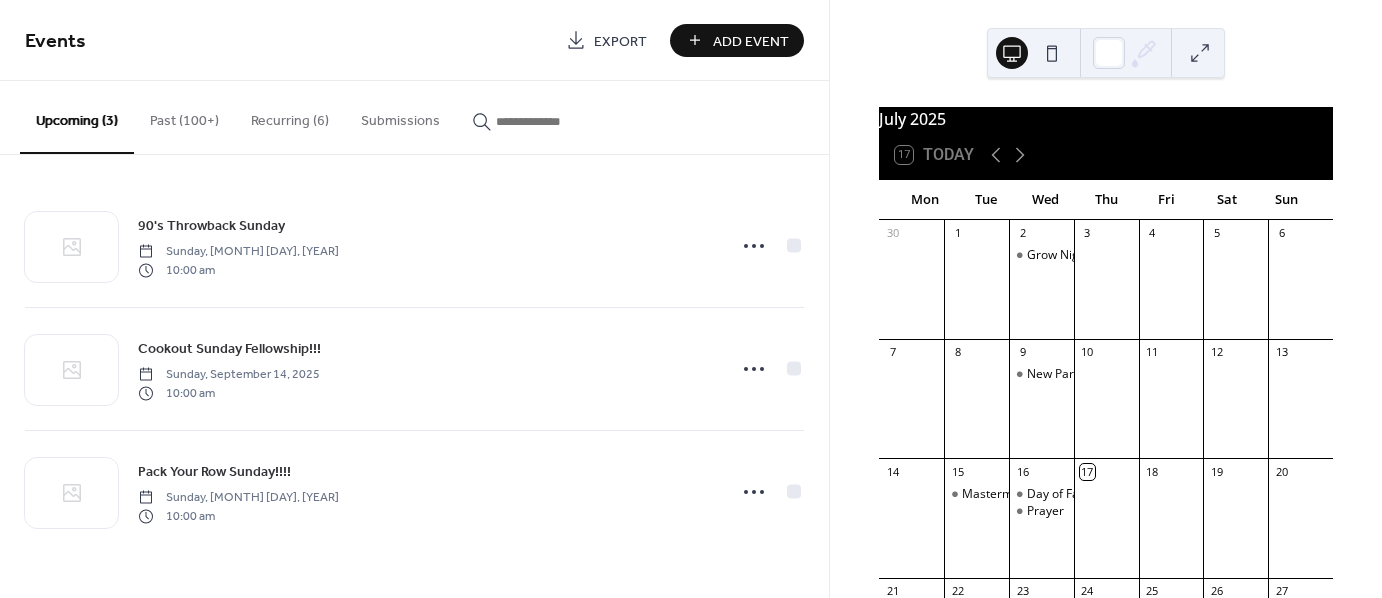 click on "Add Event" at bounding box center [751, 41] 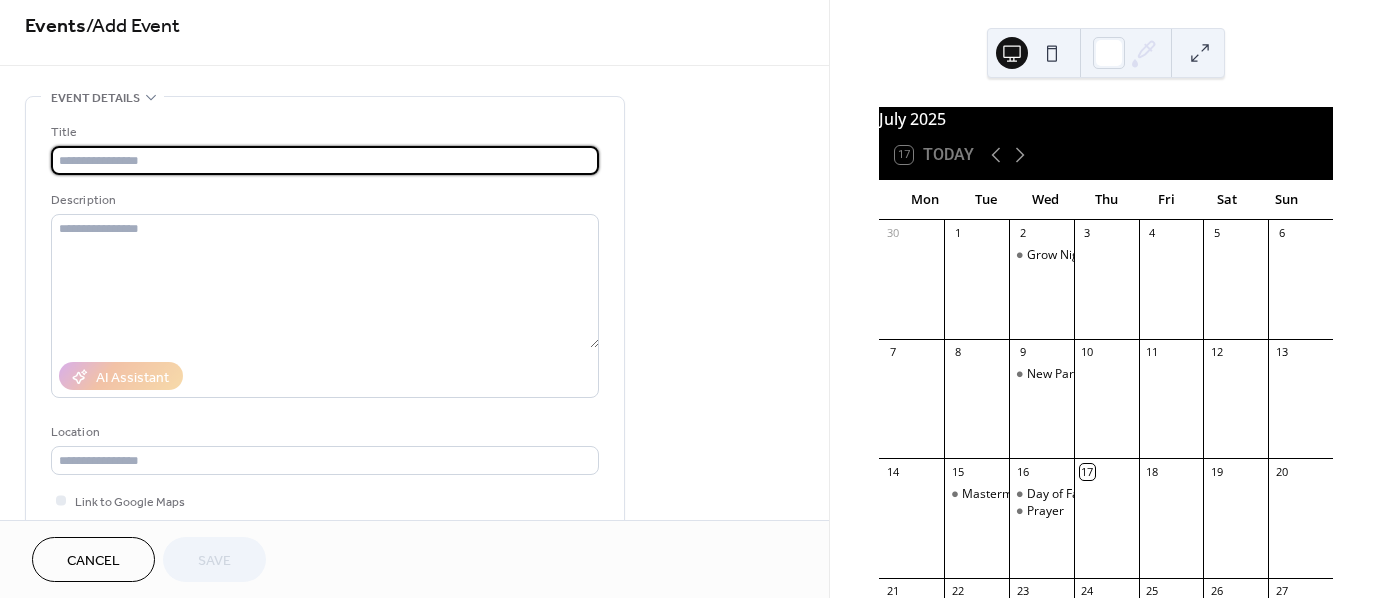 scroll, scrollTop: 0, scrollLeft: 0, axis: both 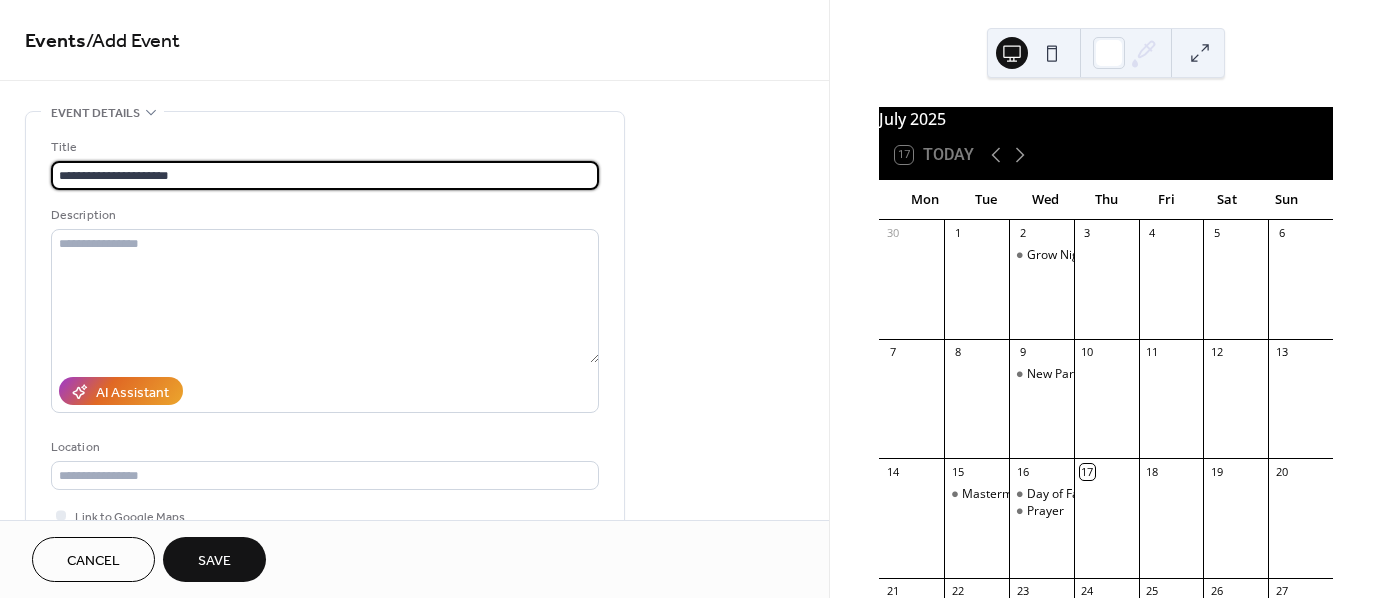 click on "**********" at bounding box center [325, 175] 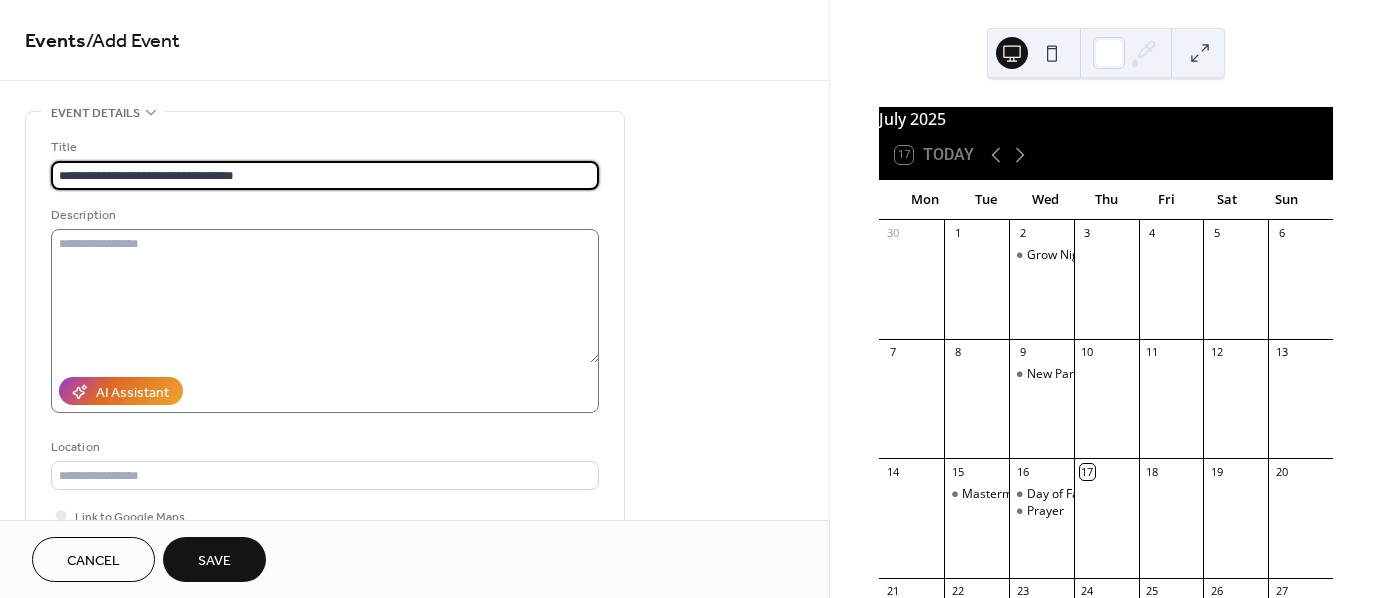 type on "**********" 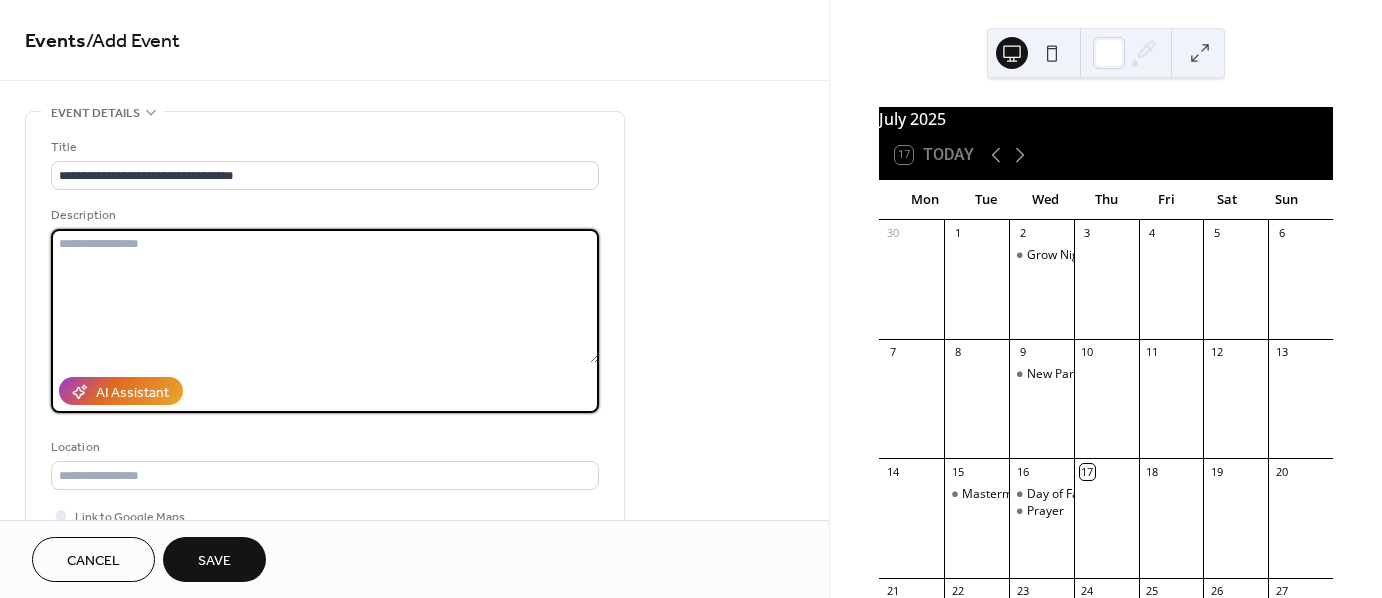 click at bounding box center [325, 296] 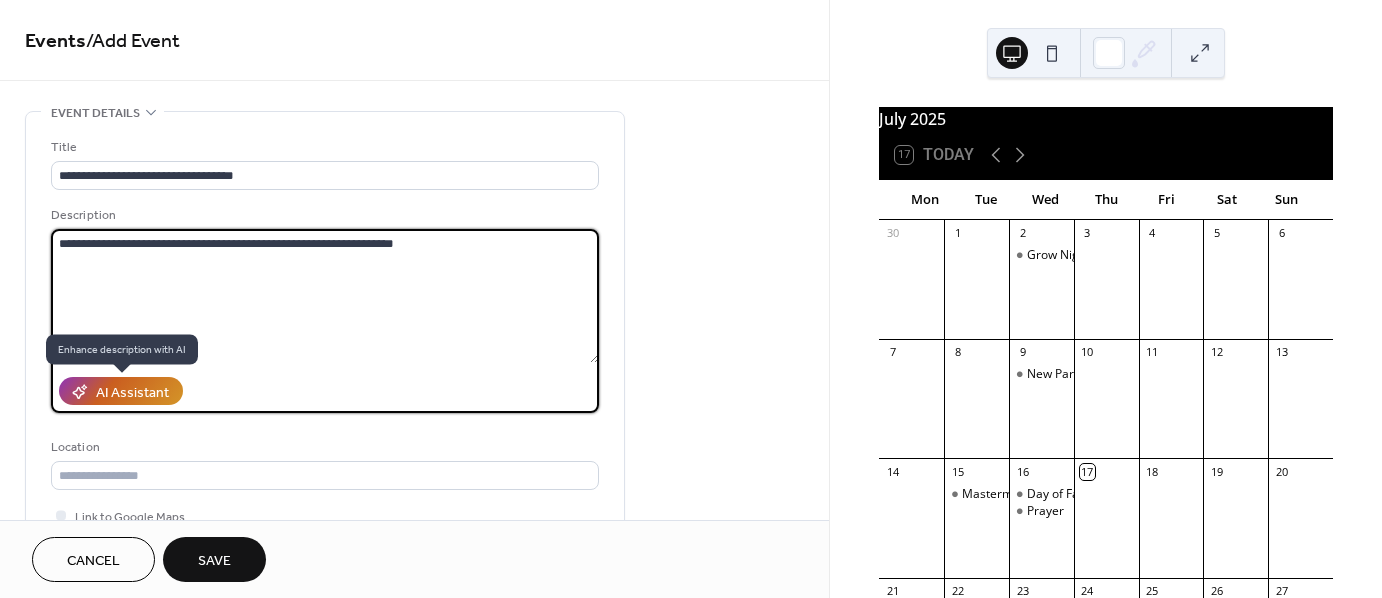 type on "**********" 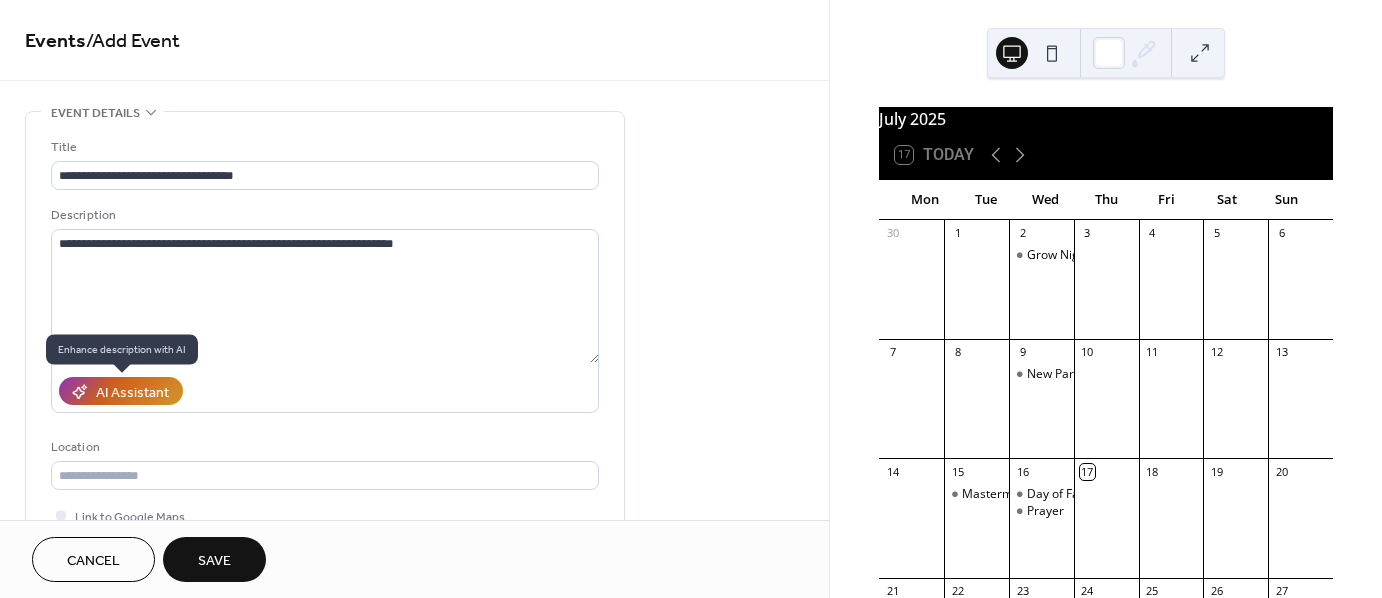 click on "AI Assistant" at bounding box center (132, 392) 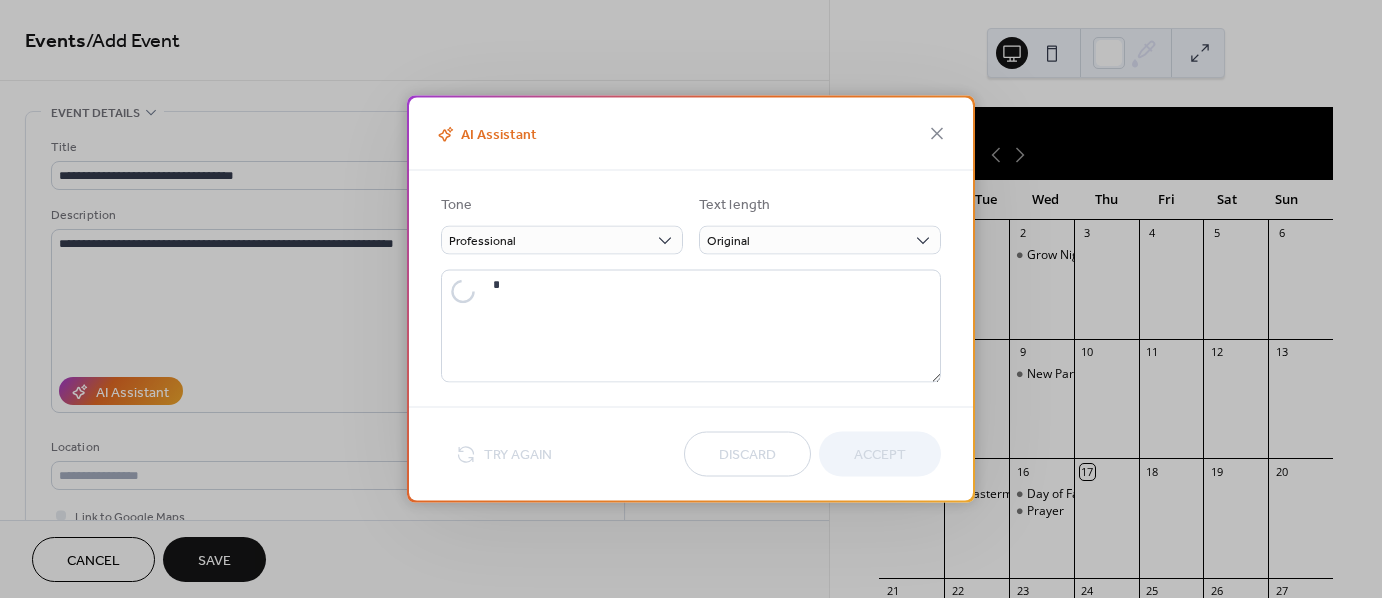 type on "**********" 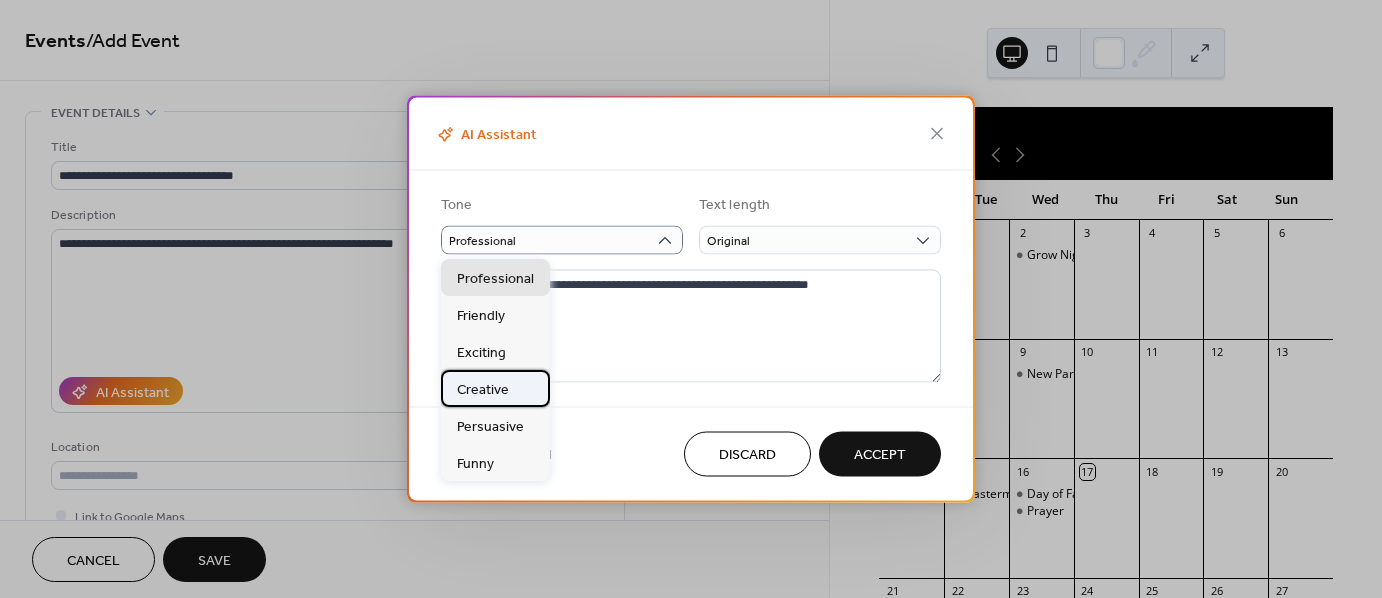 click on "Creative" at bounding box center (483, 389) 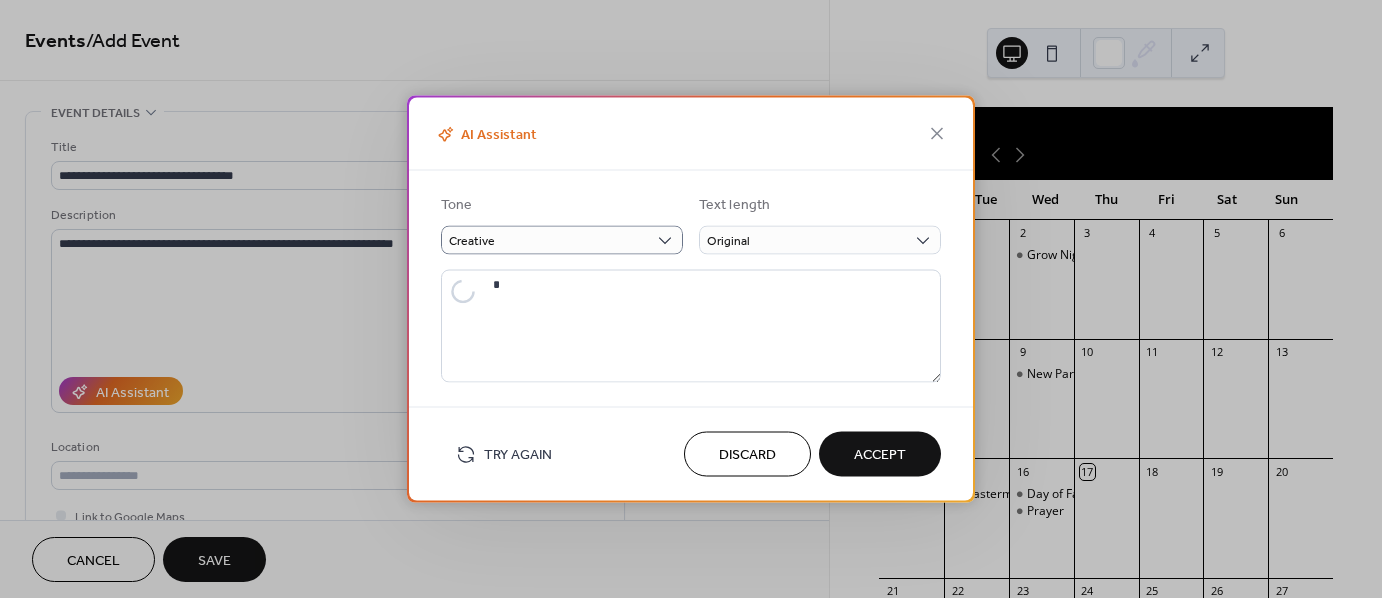 type on "**********" 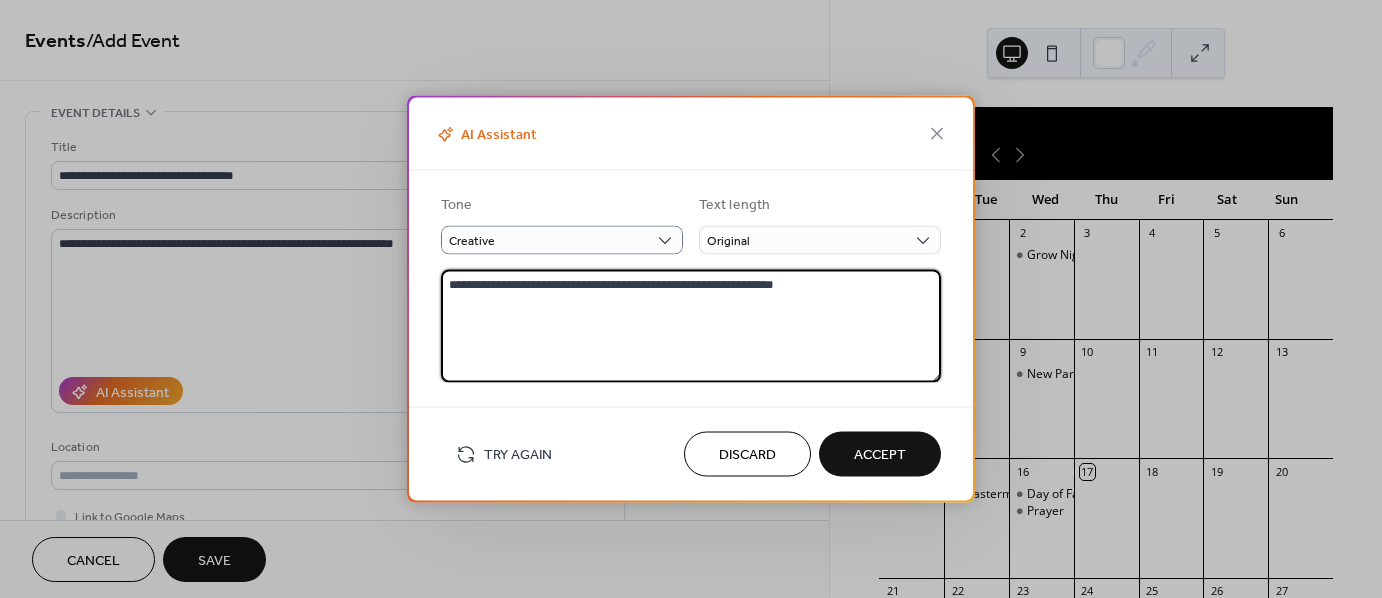 drag, startPoint x: 802, startPoint y: 285, endPoint x: 438, endPoint y: 287, distance: 364.0055 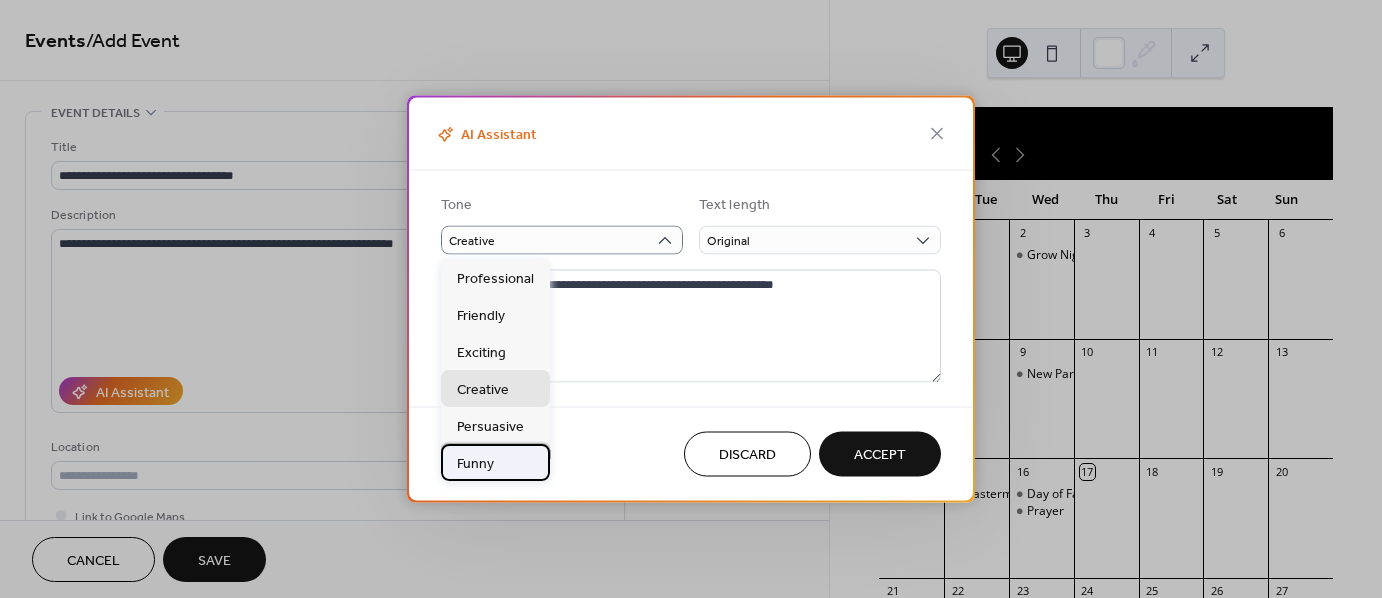 click on "Funny" at bounding box center [475, 463] 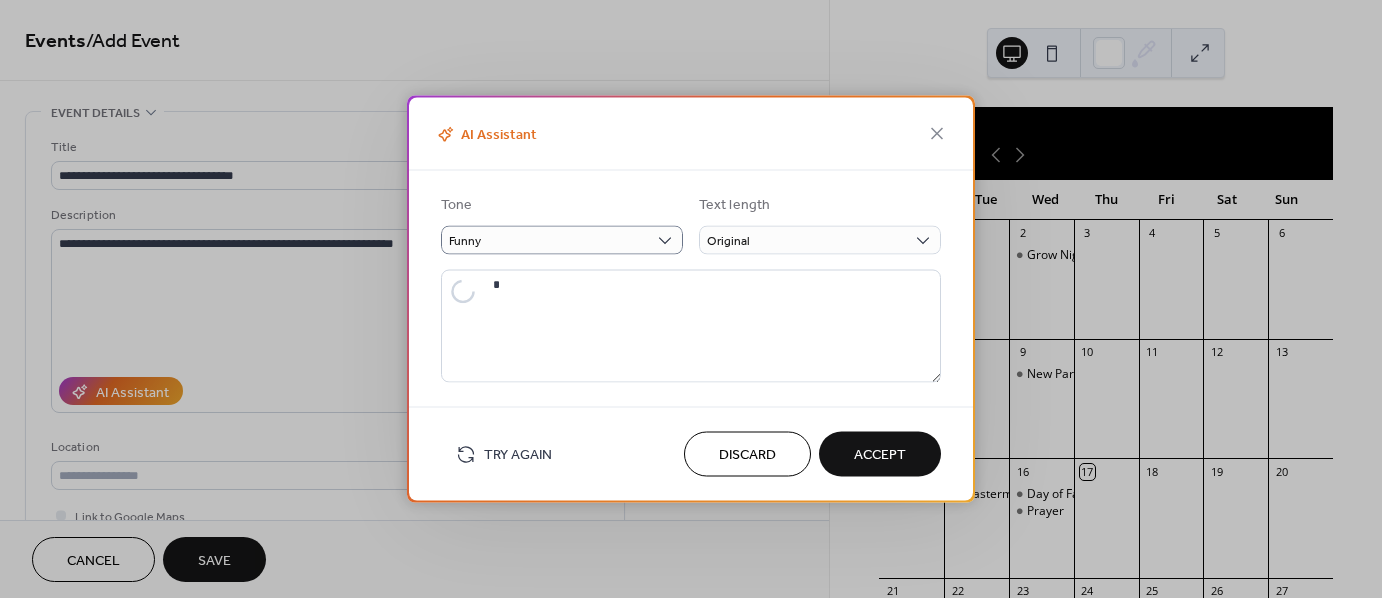 type on "**********" 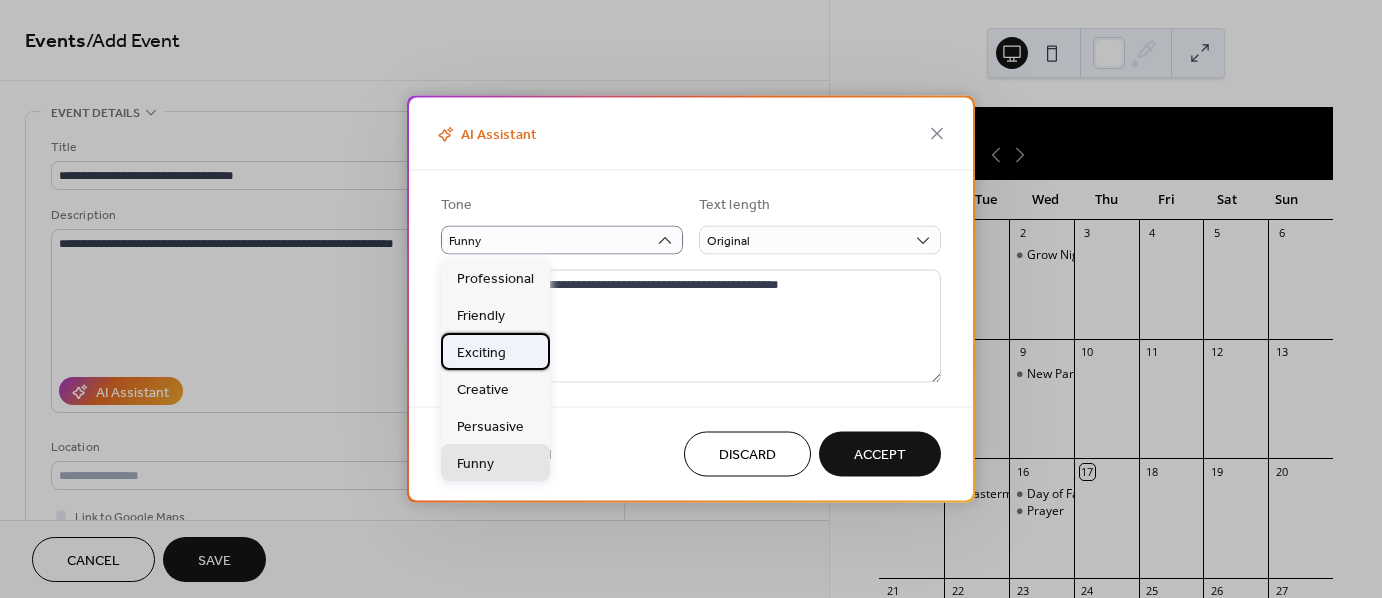 click on "Exciting" at bounding box center [481, 352] 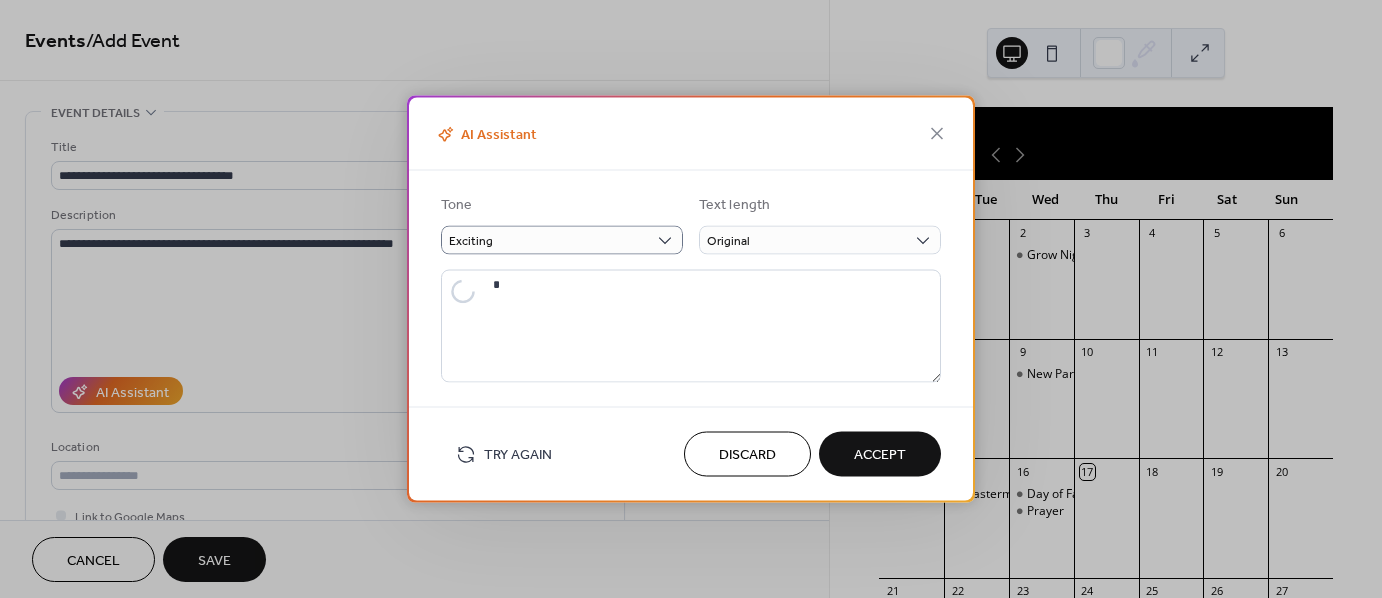 type on "**********" 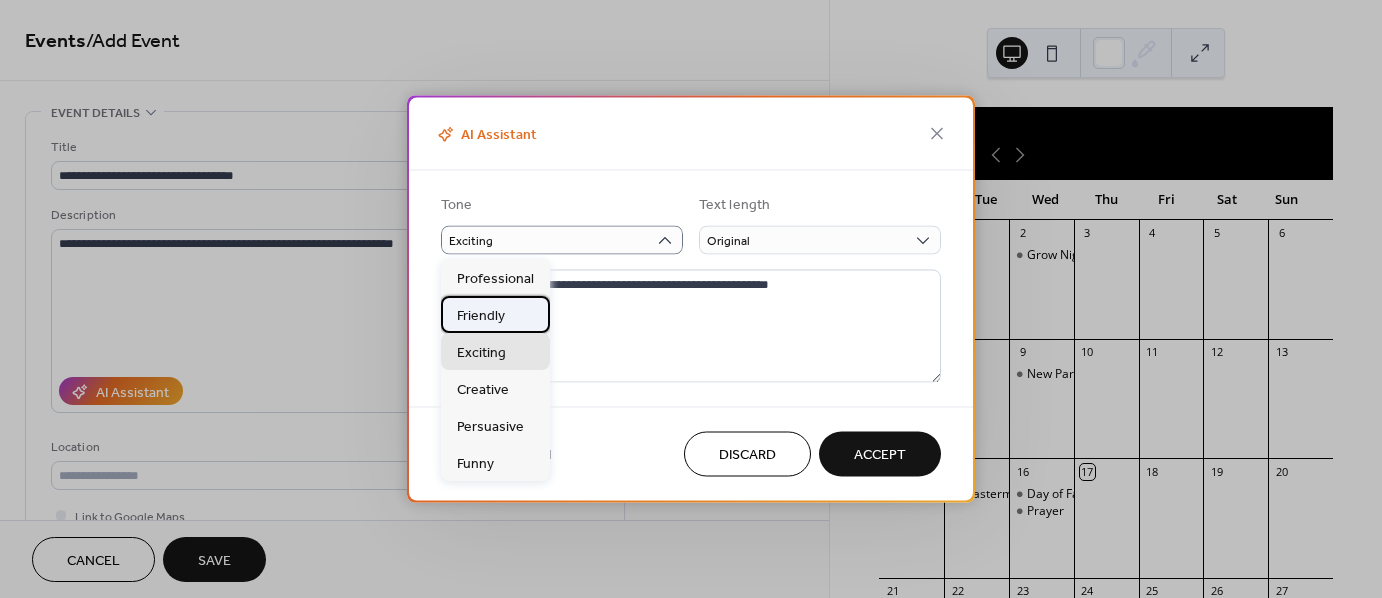 click on "Friendly" at bounding box center (481, 315) 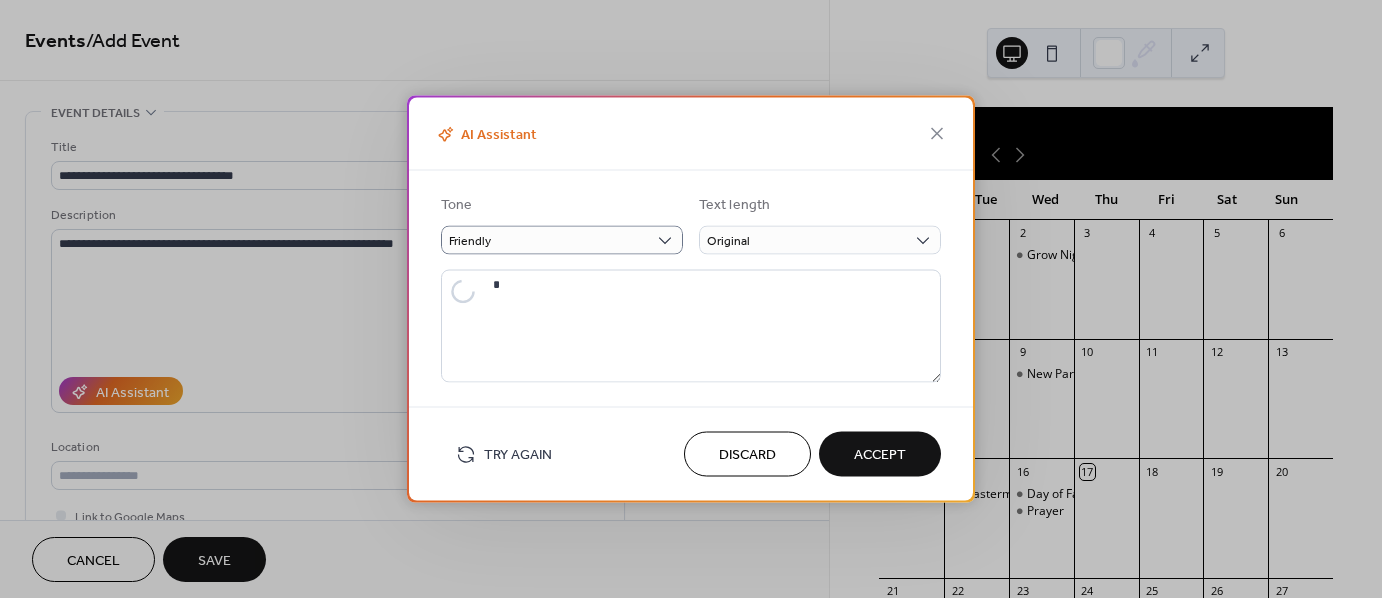 type on "**********" 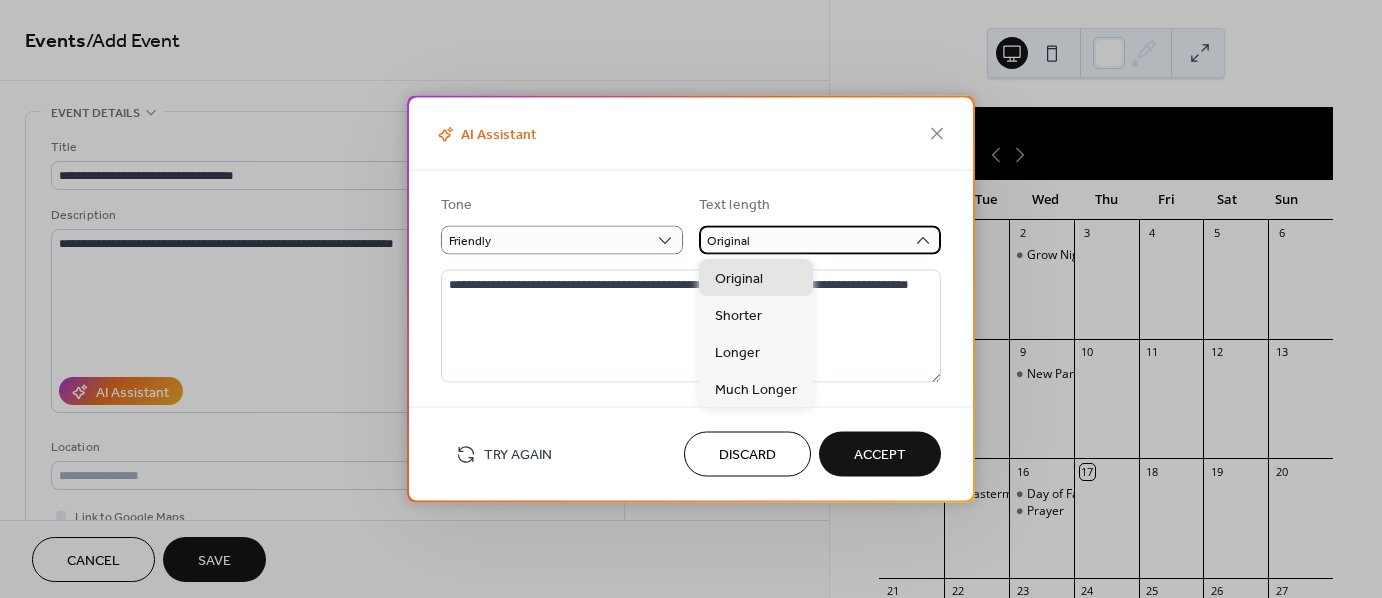 click 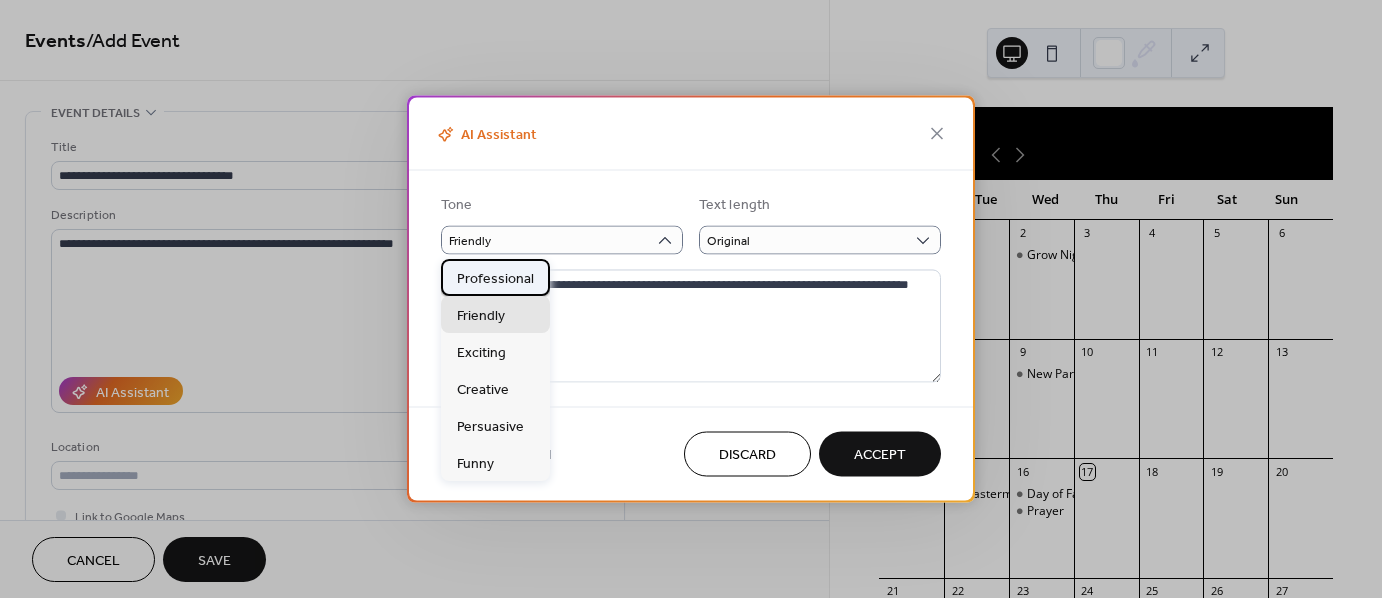 click on "Professional" at bounding box center [495, 278] 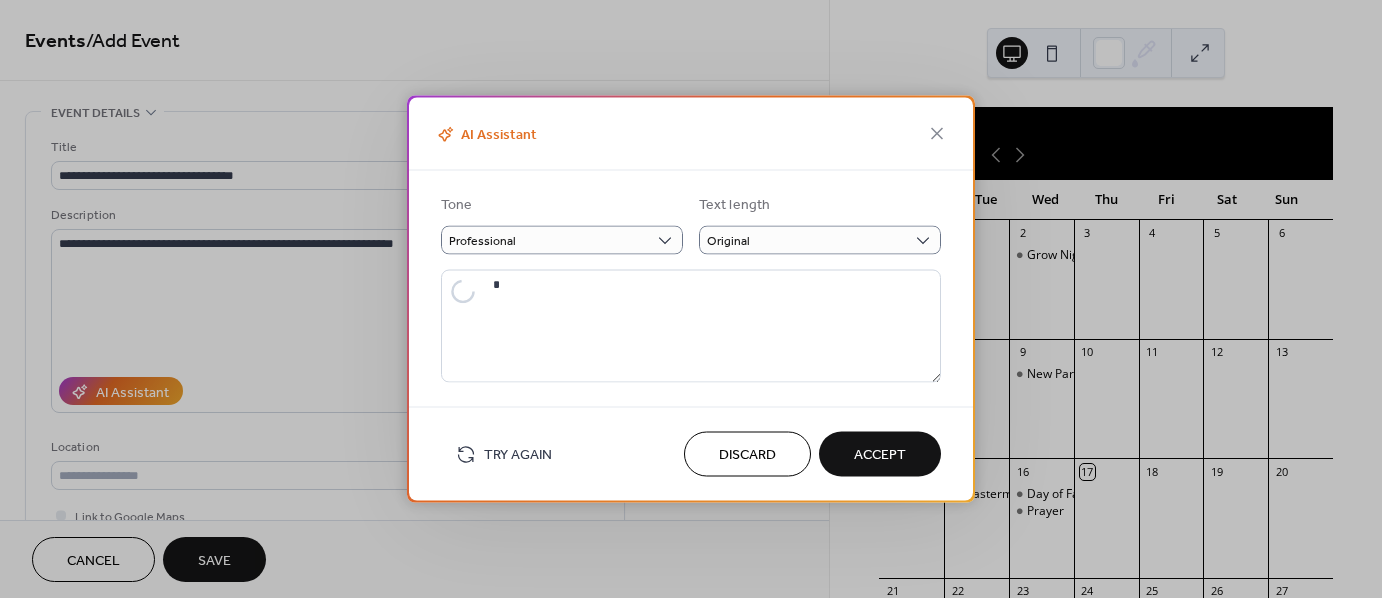 type on "**********" 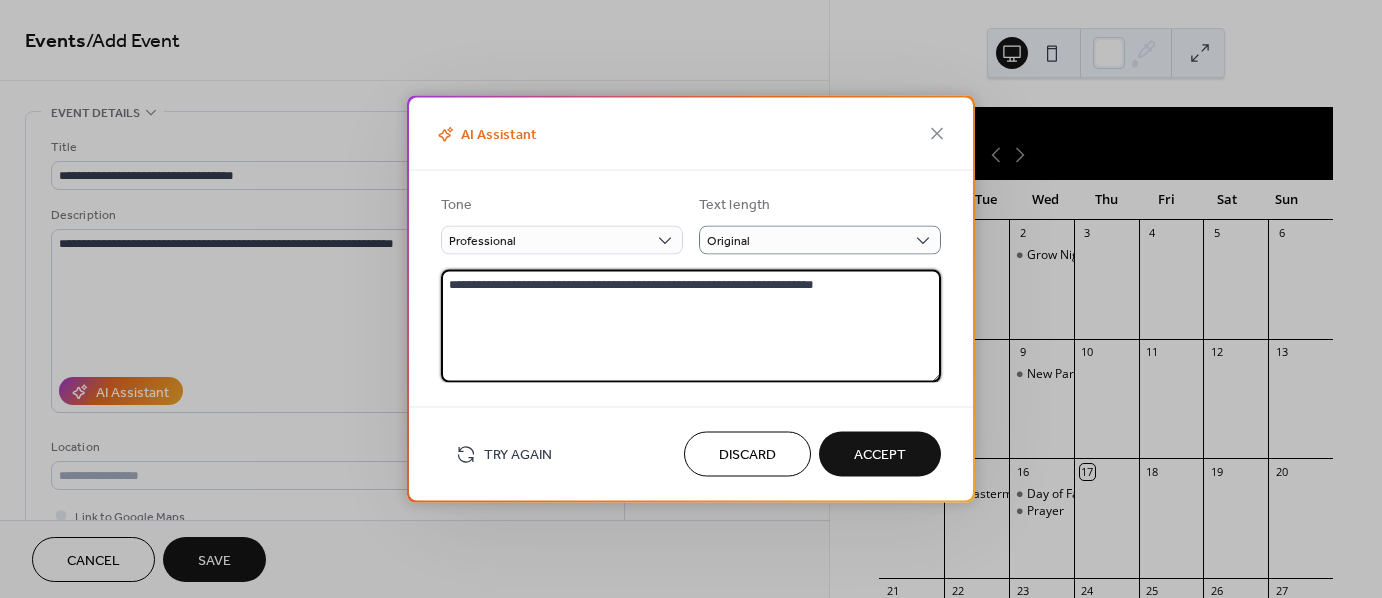 drag, startPoint x: 841, startPoint y: 285, endPoint x: 449, endPoint y: 289, distance: 392.02042 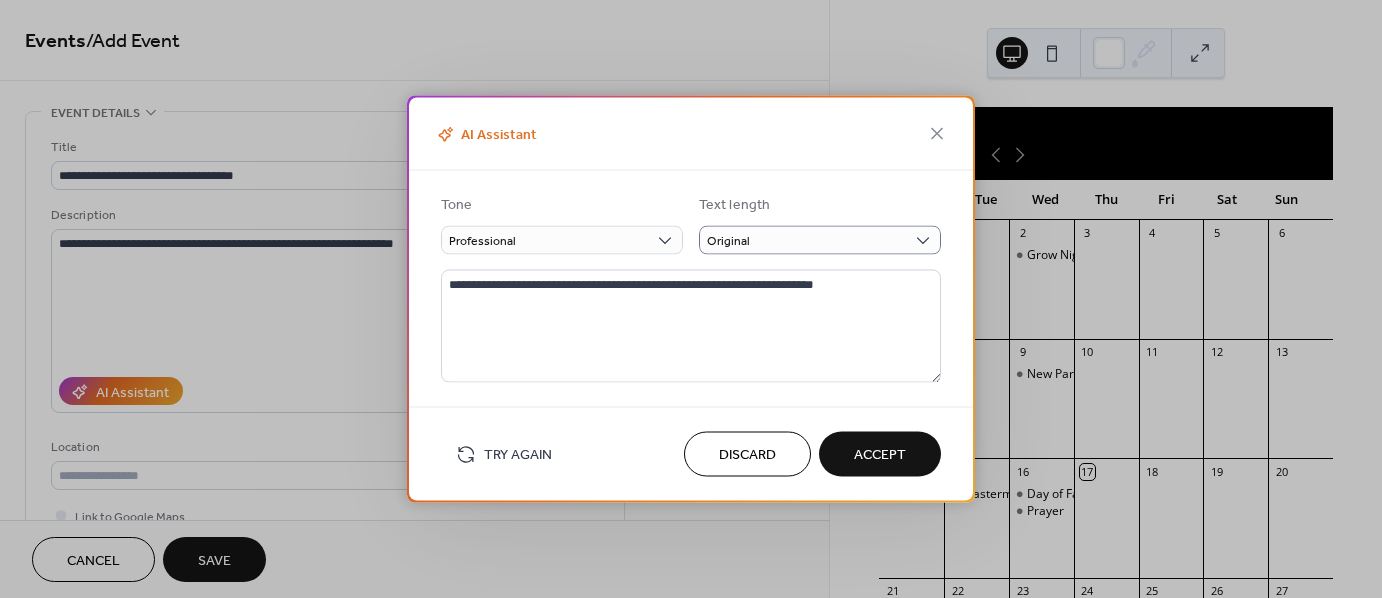 click on "**********" at bounding box center [691, 299] 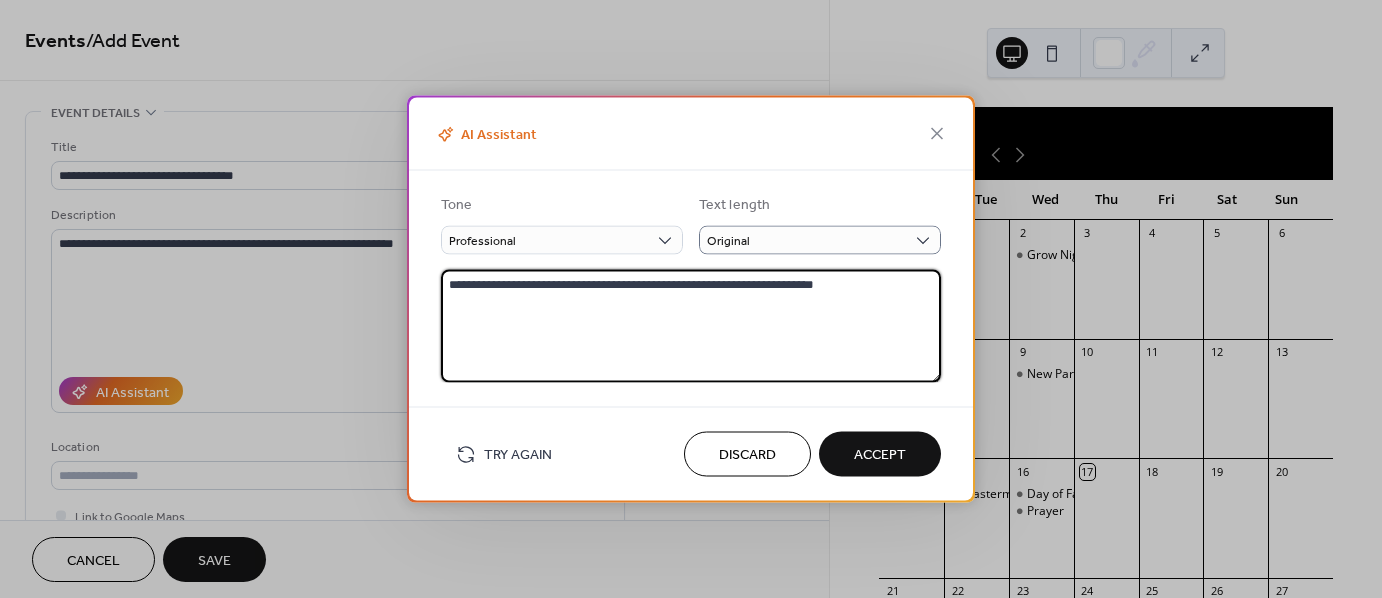 drag, startPoint x: 837, startPoint y: 285, endPoint x: 450, endPoint y: 297, distance: 387.186 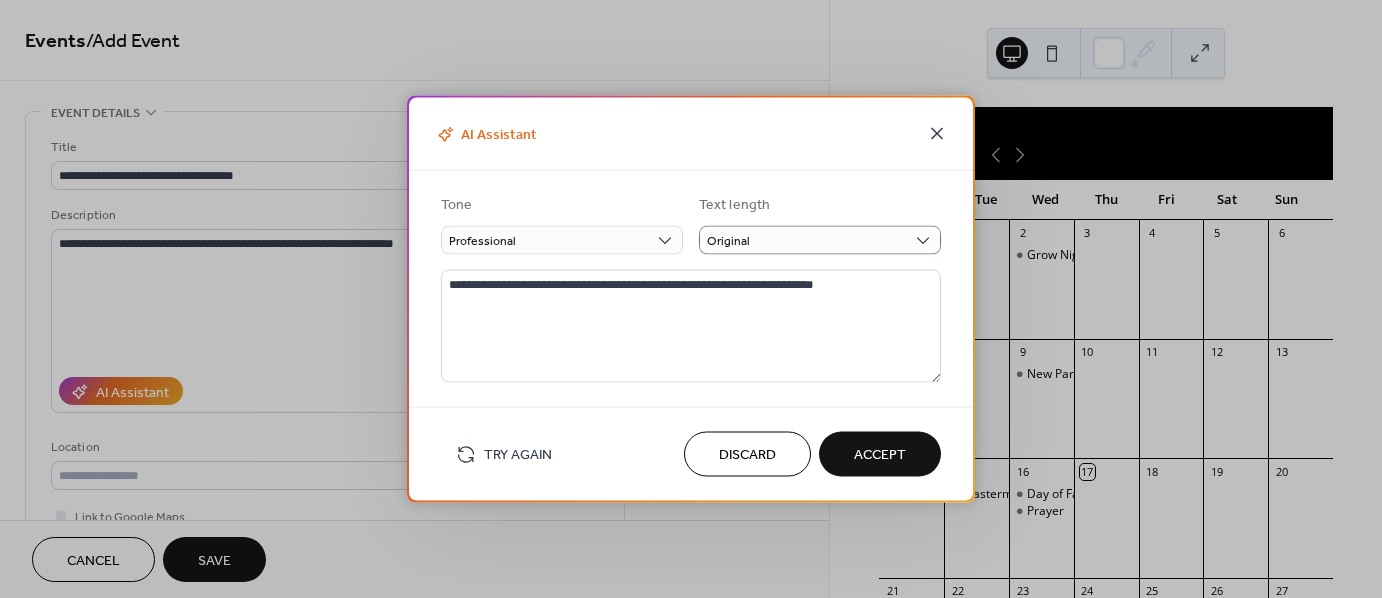 click 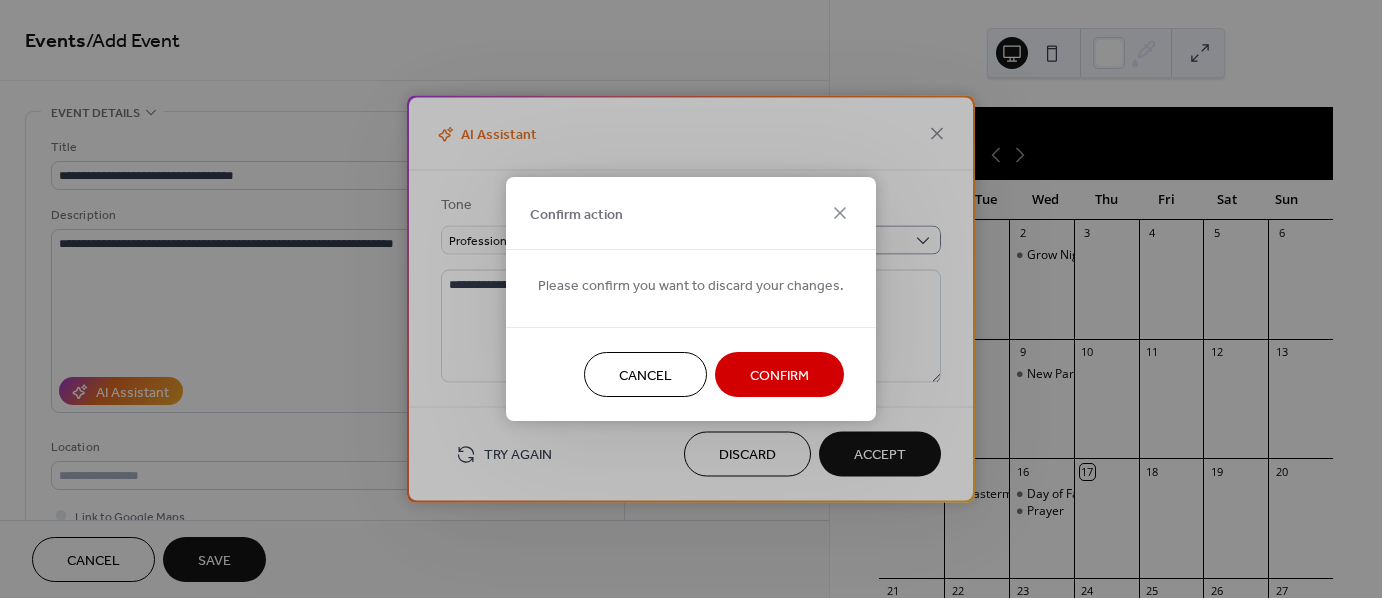 click on "Confirm" at bounding box center (779, 376) 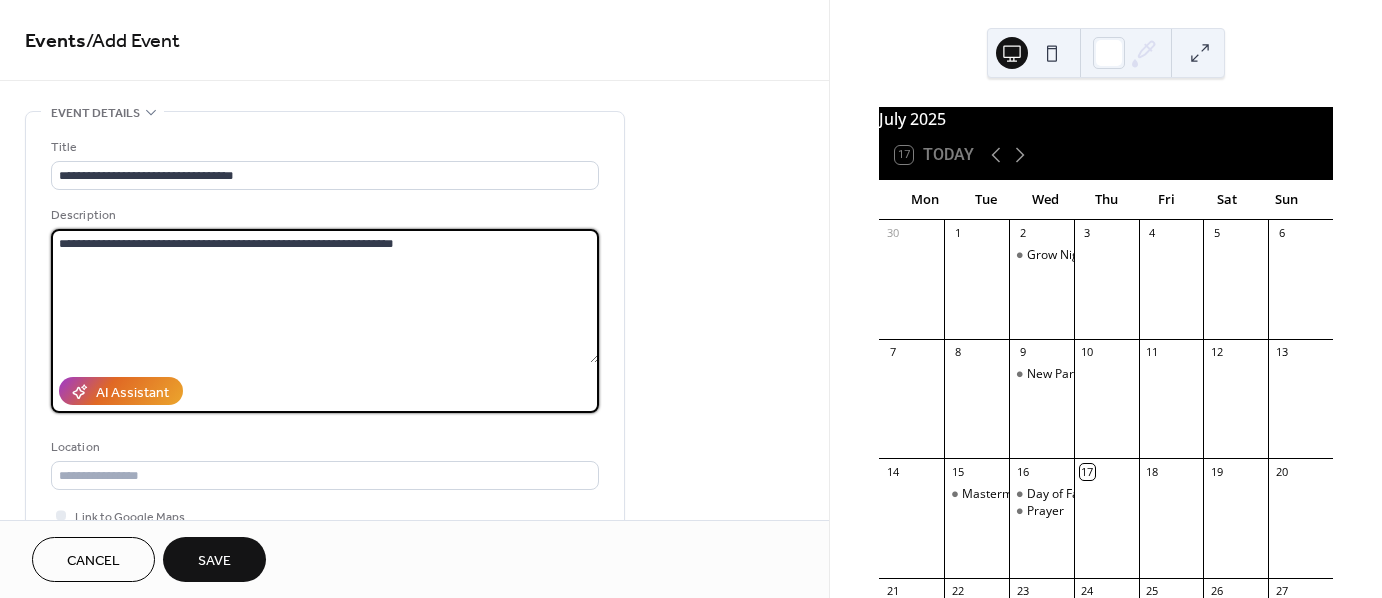 drag, startPoint x: 421, startPoint y: 242, endPoint x: 55, endPoint y: 252, distance: 366.1366 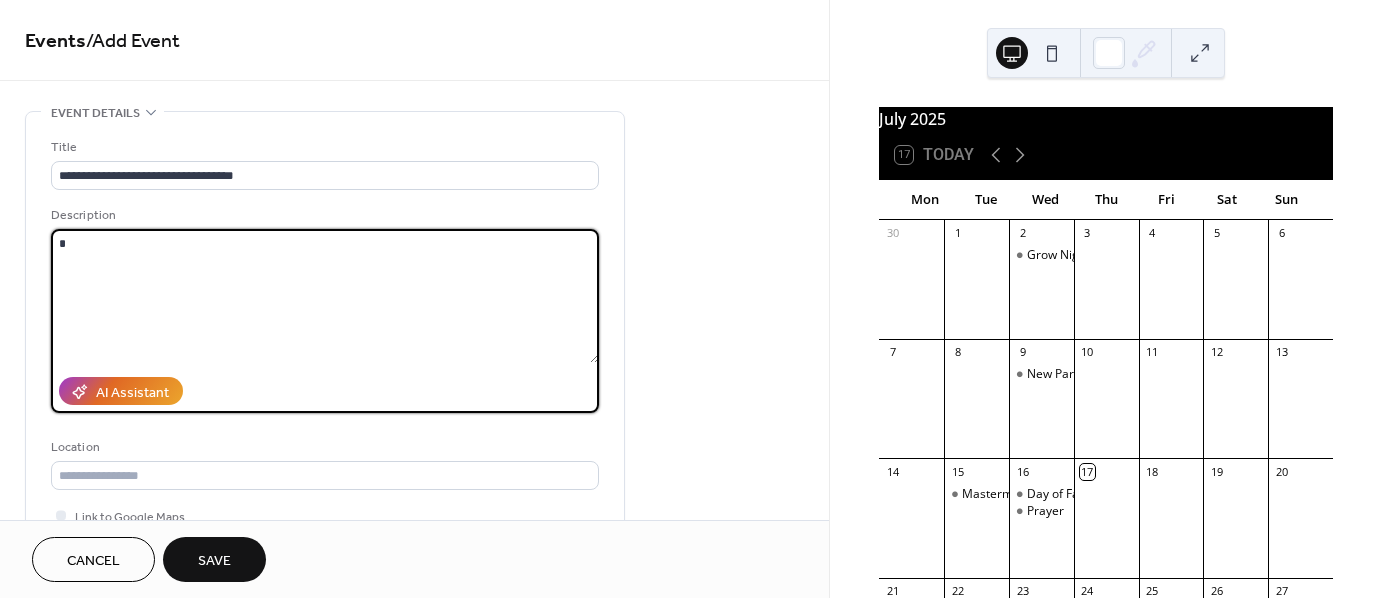 paste on "**********" 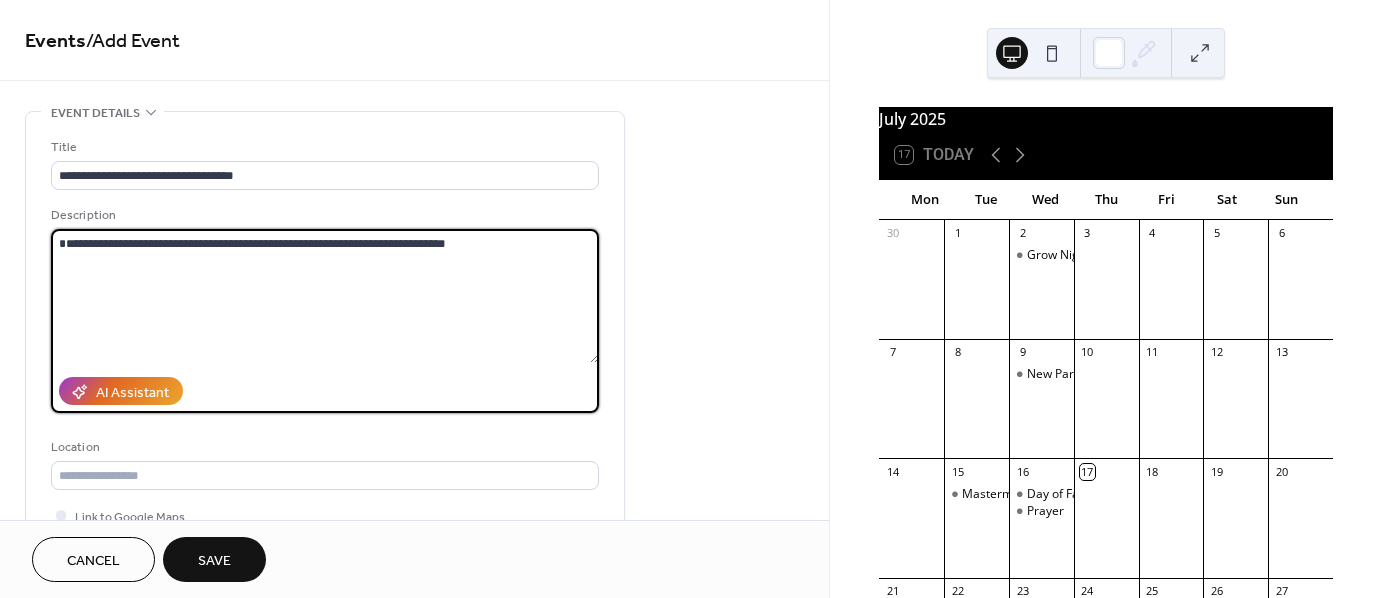 type on "**********" 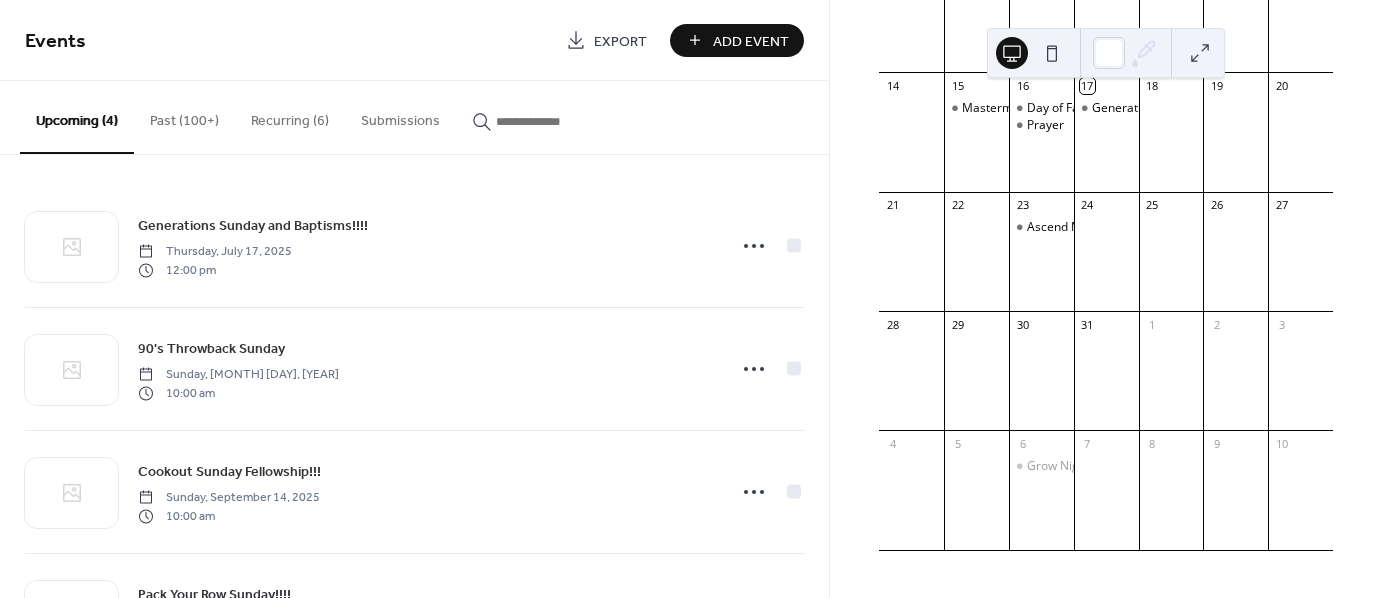 scroll, scrollTop: 396, scrollLeft: 0, axis: vertical 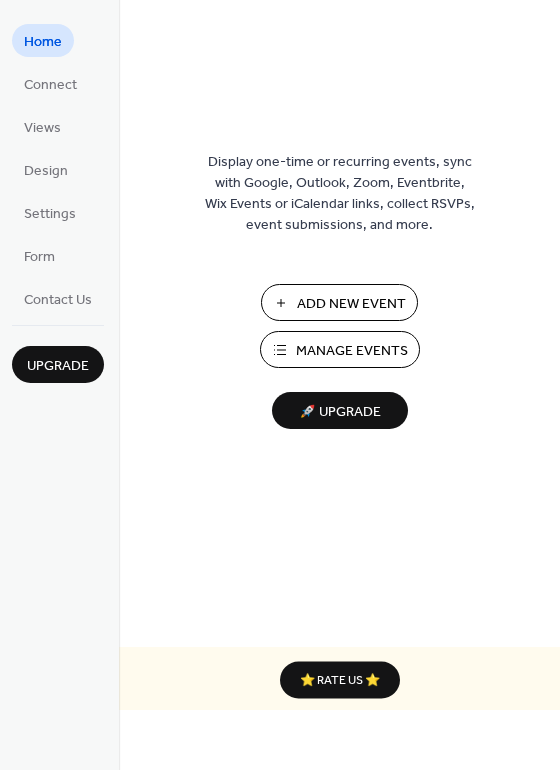 click on "Manage Events" at bounding box center (352, 351) 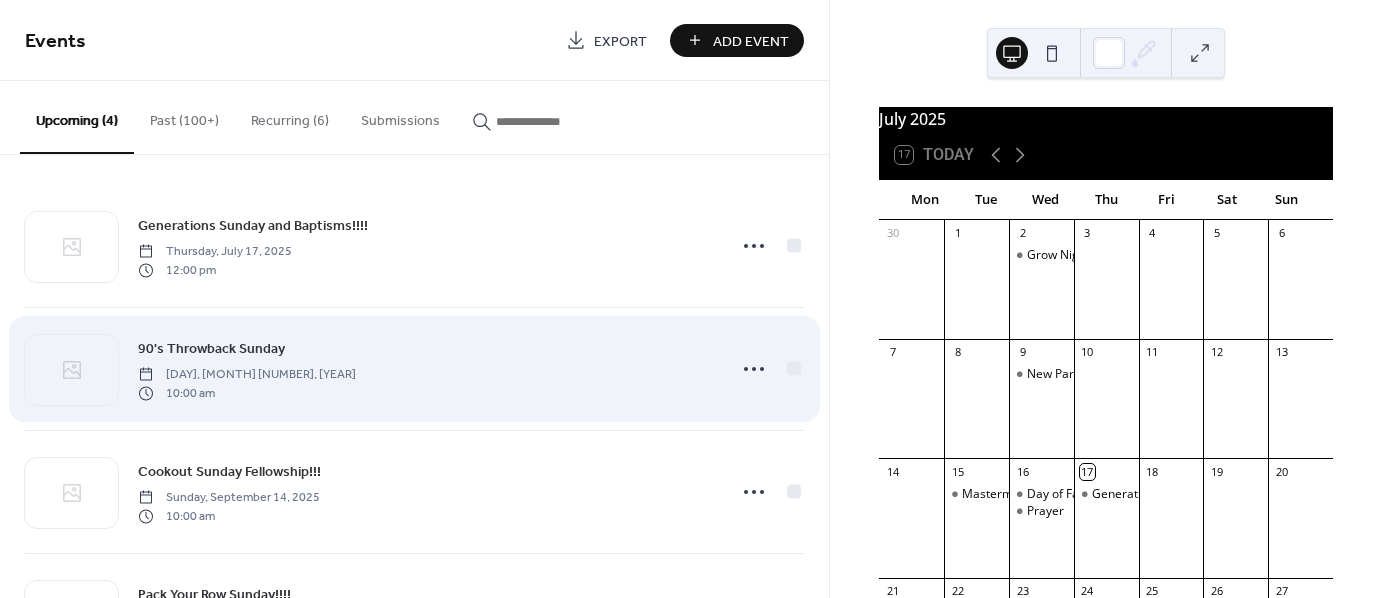 scroll, scrollTop: 0, scrollLeft: 0, axis: both 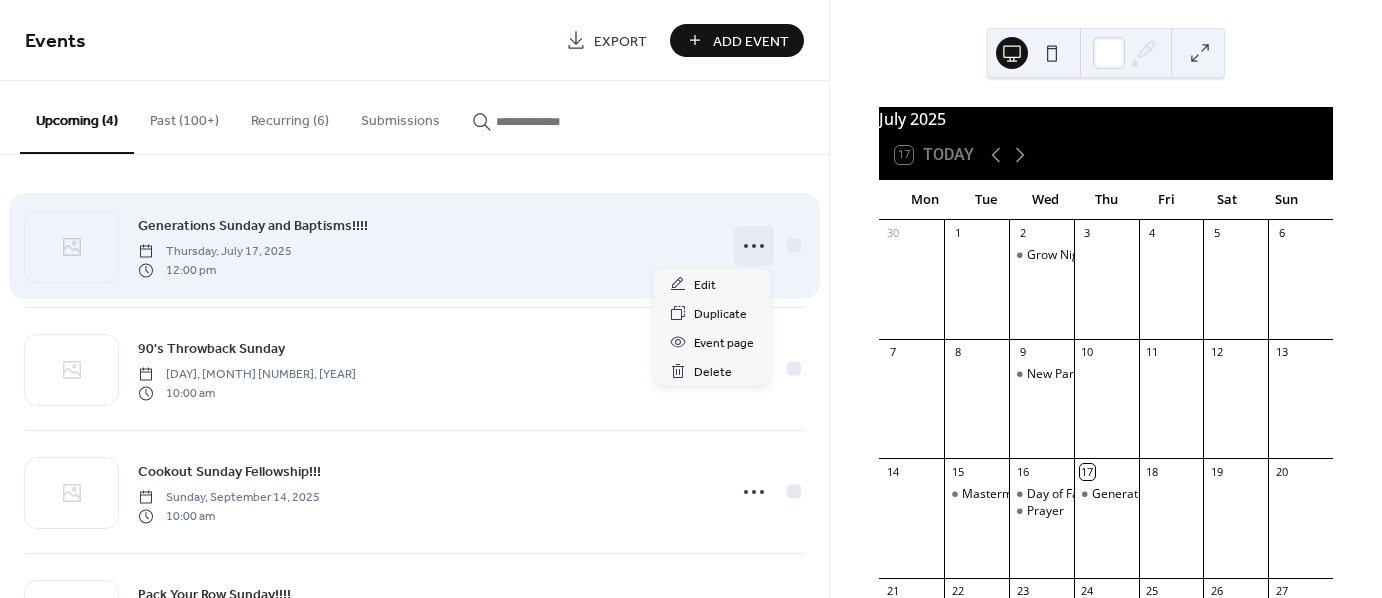 click 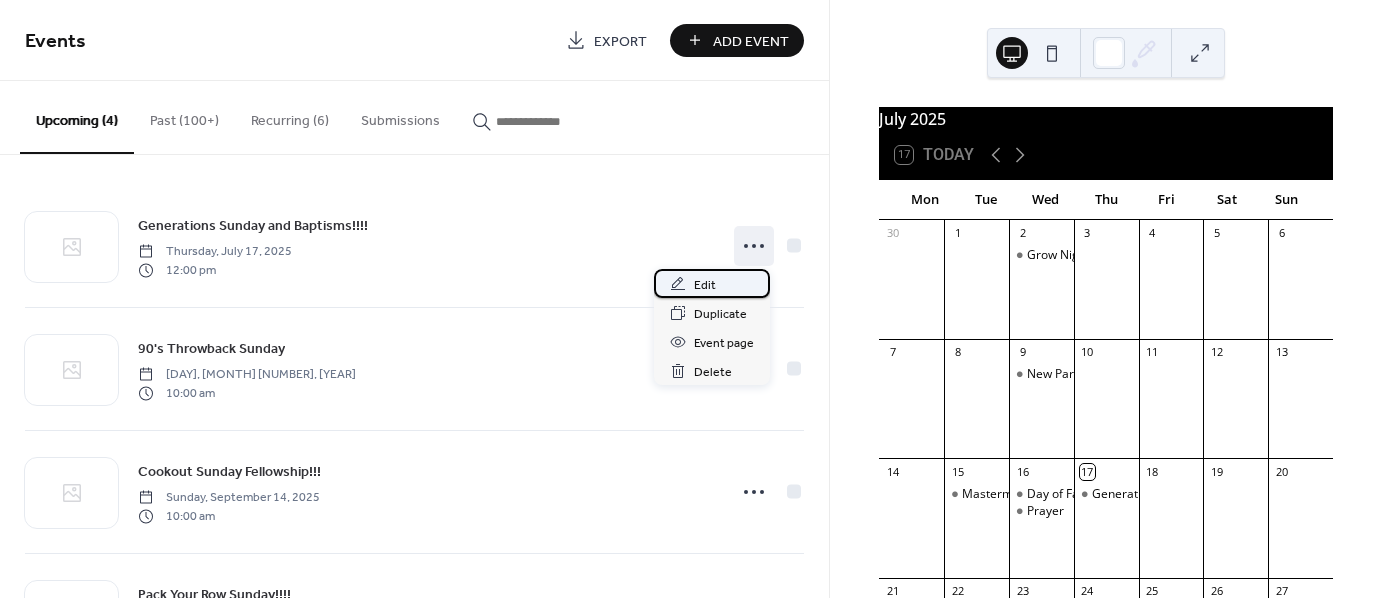 click on "Edit" at bounding box center [705, 285] 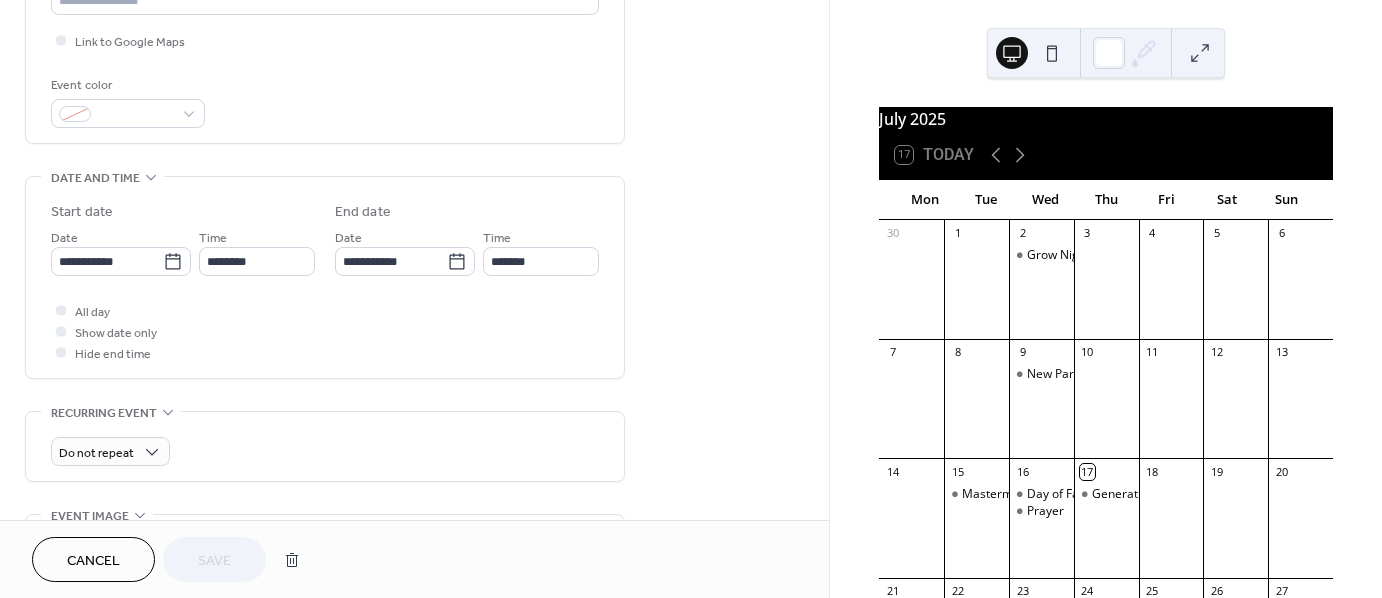 scroll, scrollTop: 500, scrollLeft: 0, axis: vertical 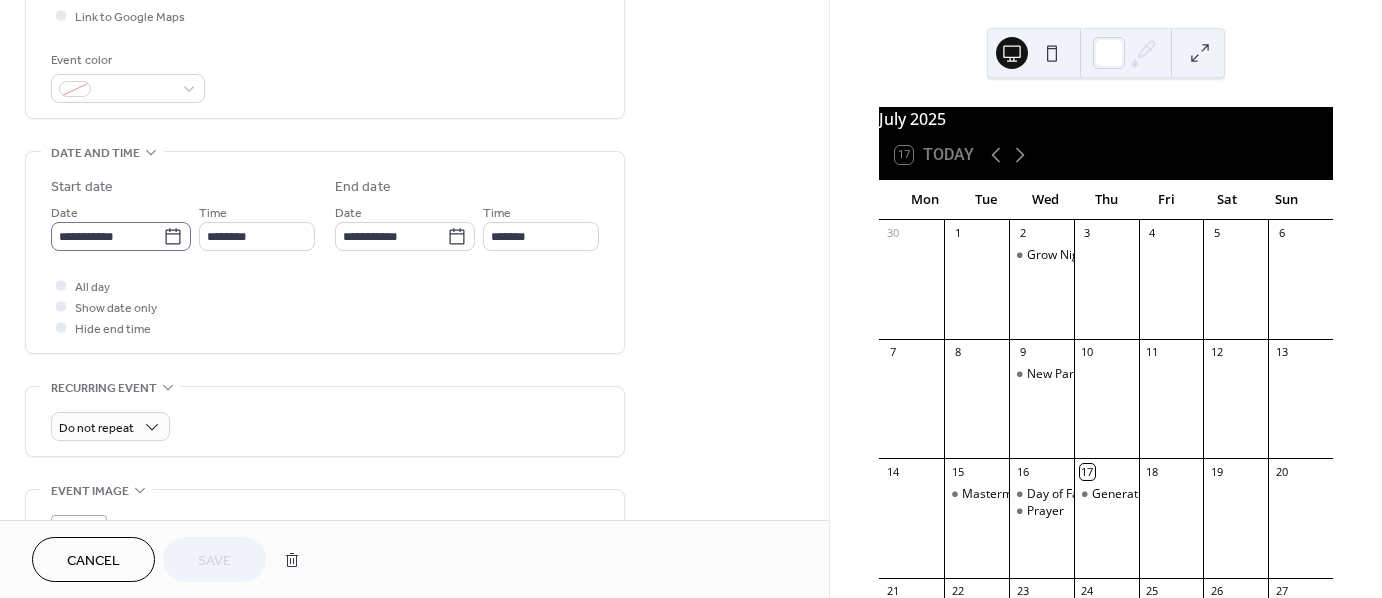 click 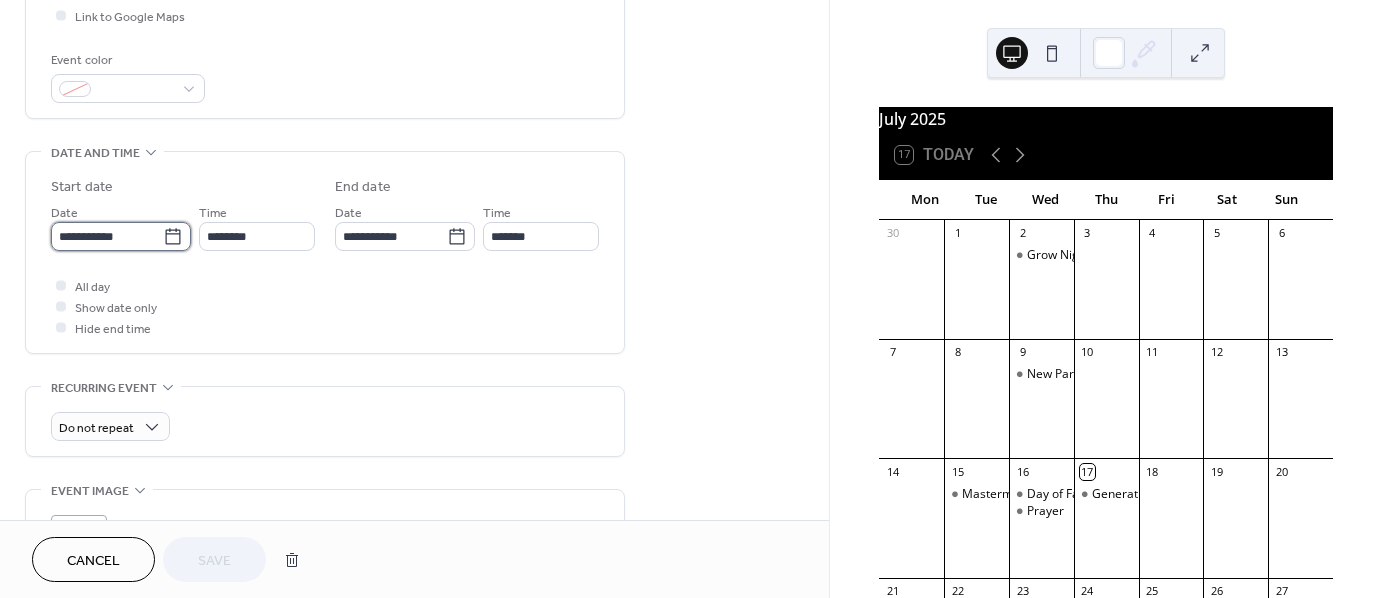 click on "**********" at bounding box center [107, 236] 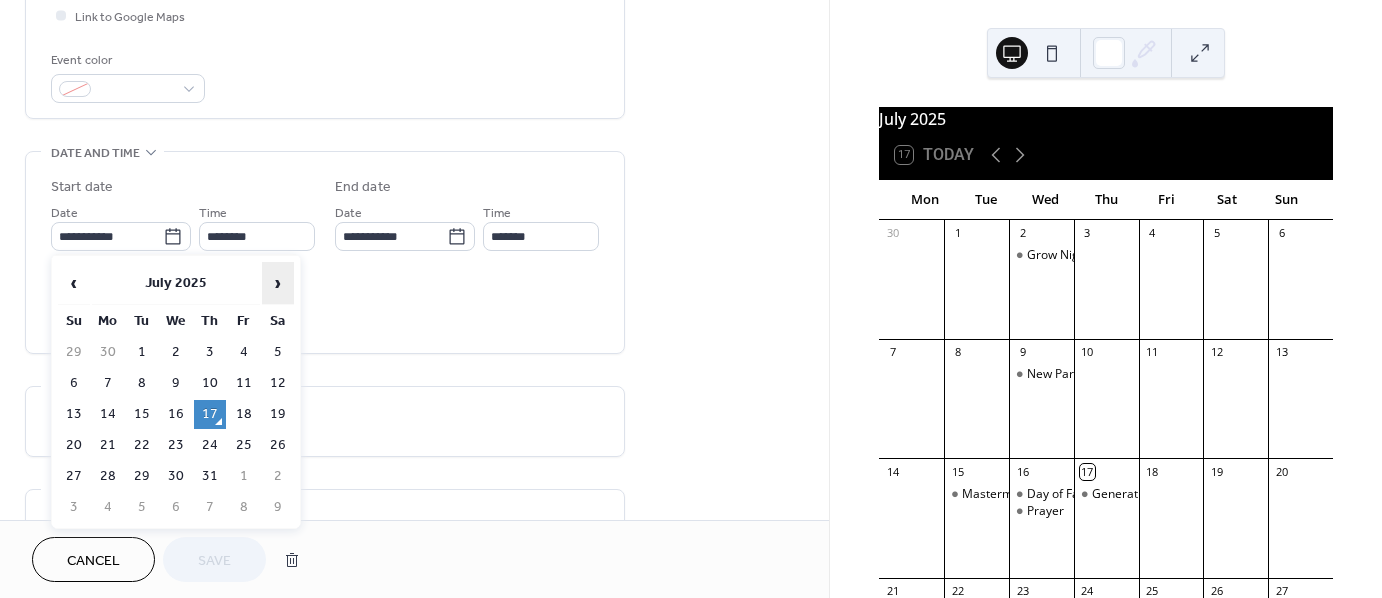 click on "›" at bounding box center (278, 283) 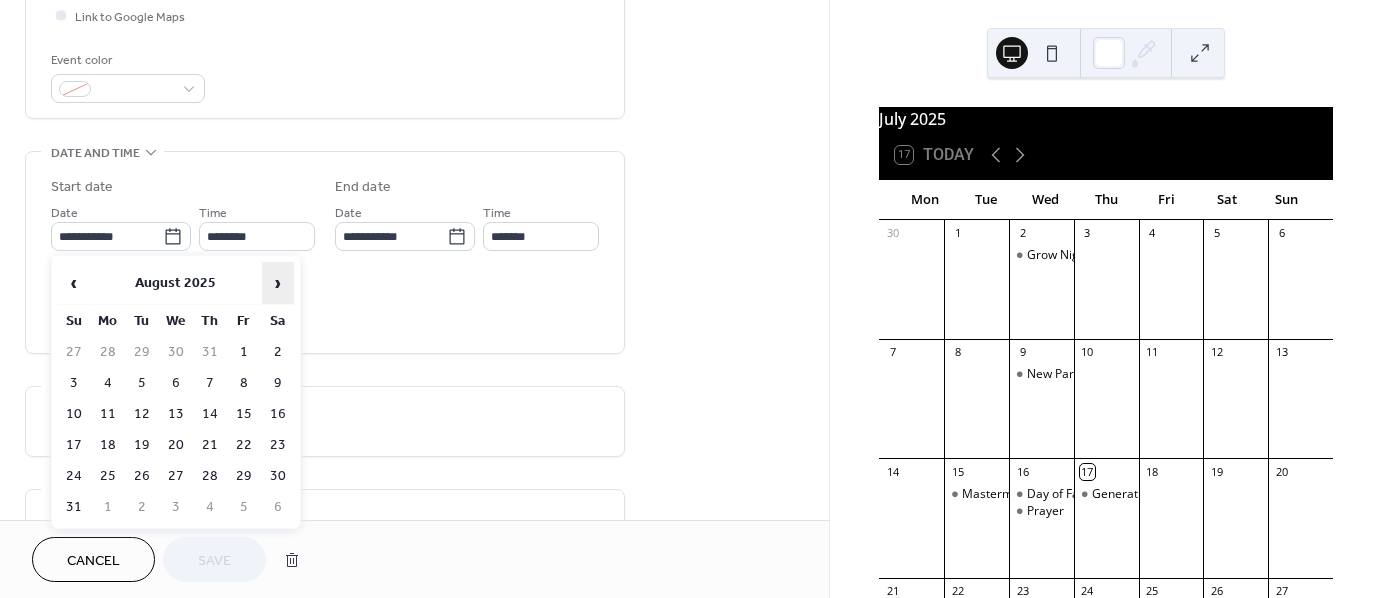 click on "›" at bounding box center [278, 283] 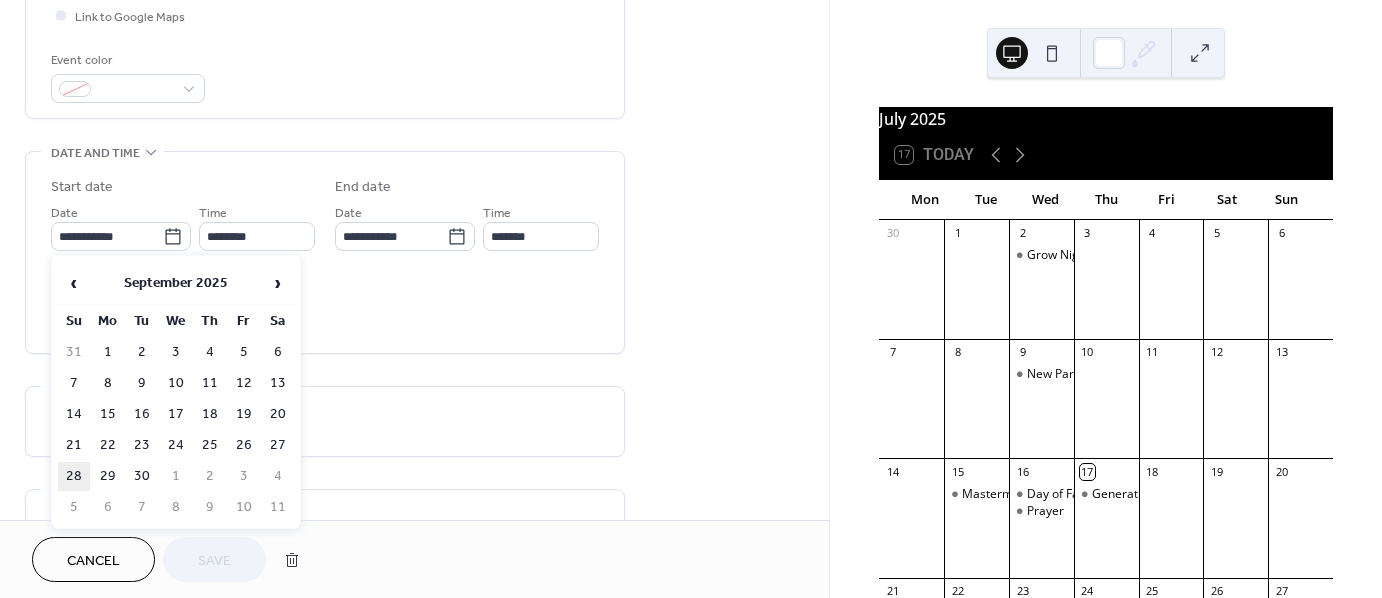 click on "28" at bounding box center (74, 476) 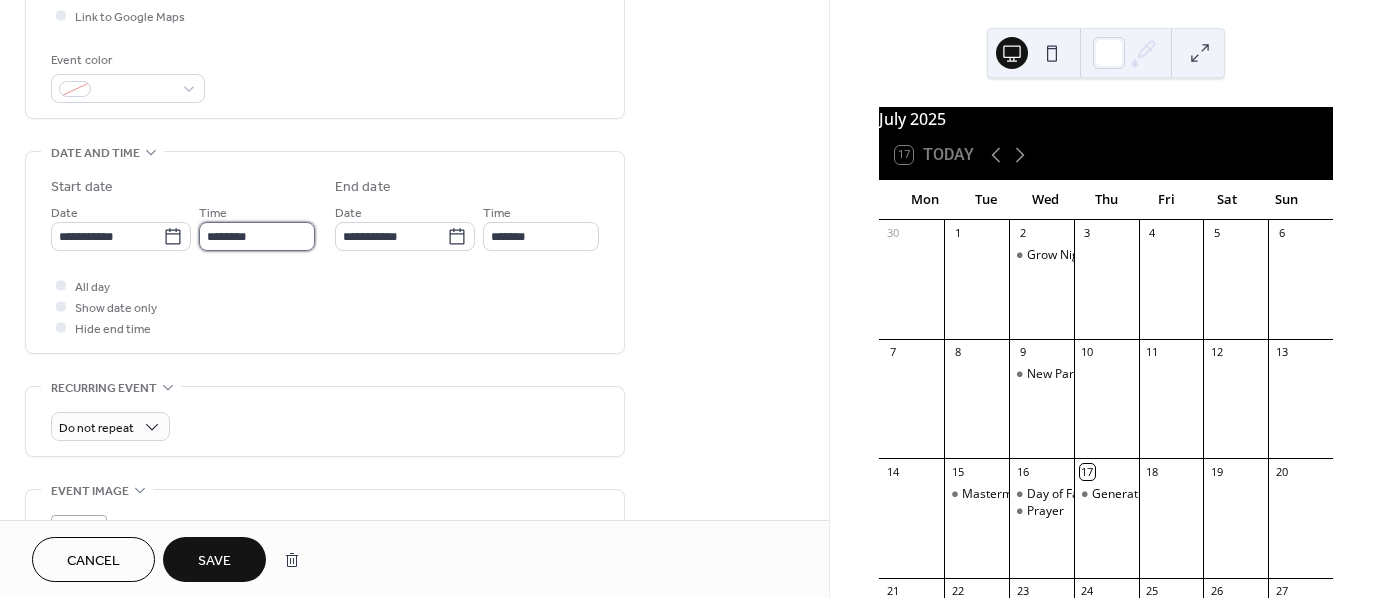 click on "********" at bounding box center (257, 236) 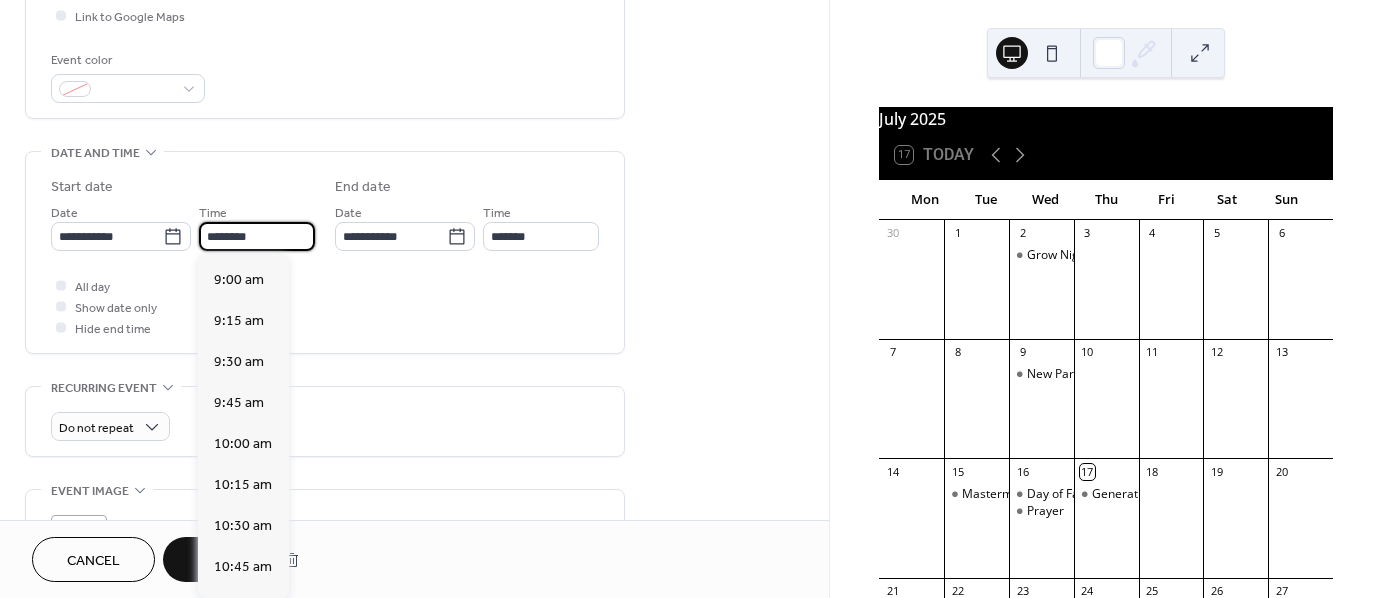 scroll, scrollTop: 1468, scrollLeft: 0, axis: vertical 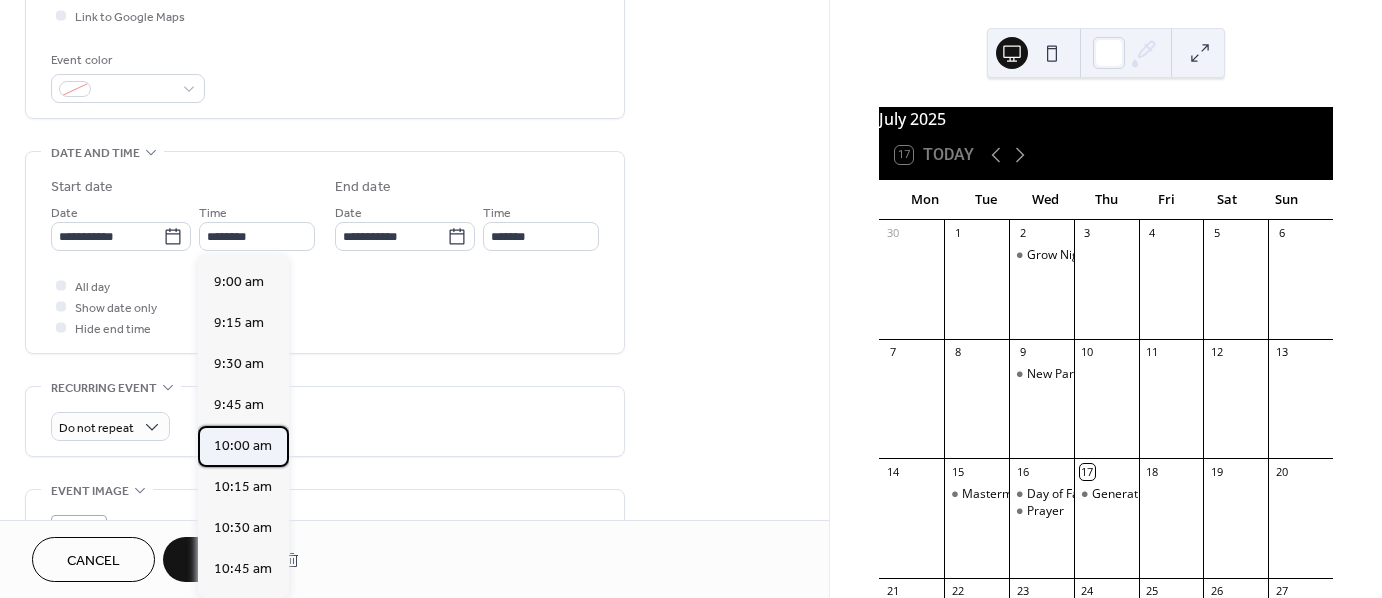 click on "10:00 am" at bounding box center (243, 446) 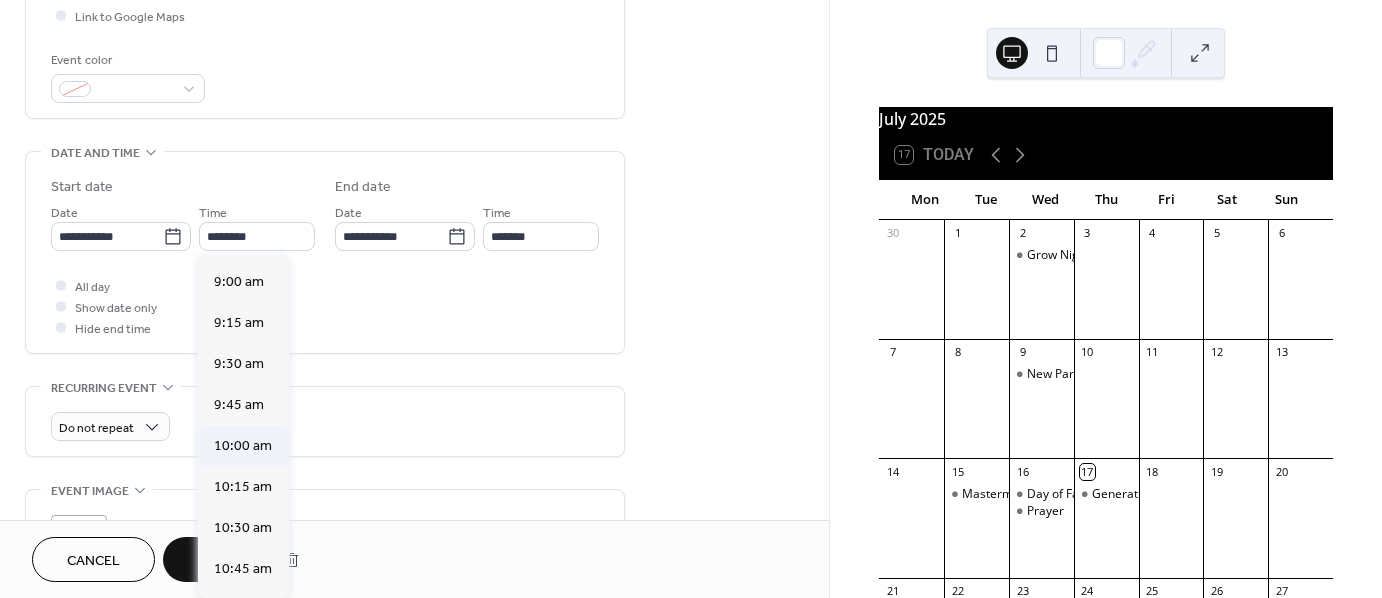type on "********" 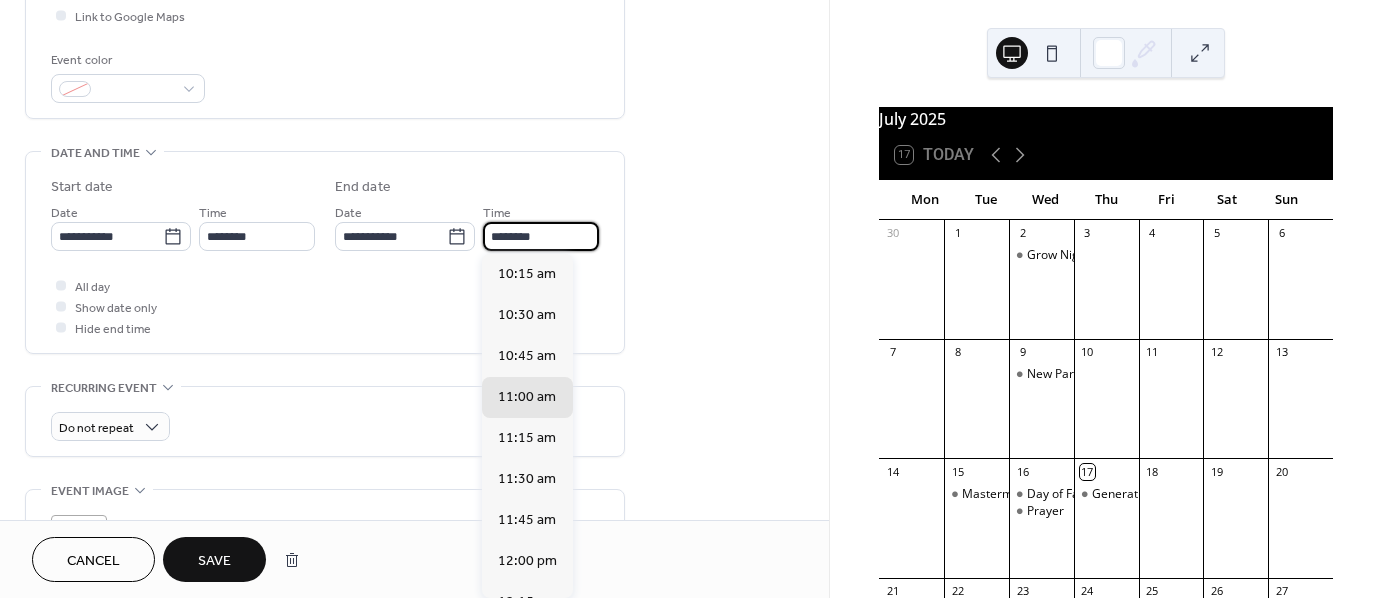 click on "********" at bounding box center (541, 236) 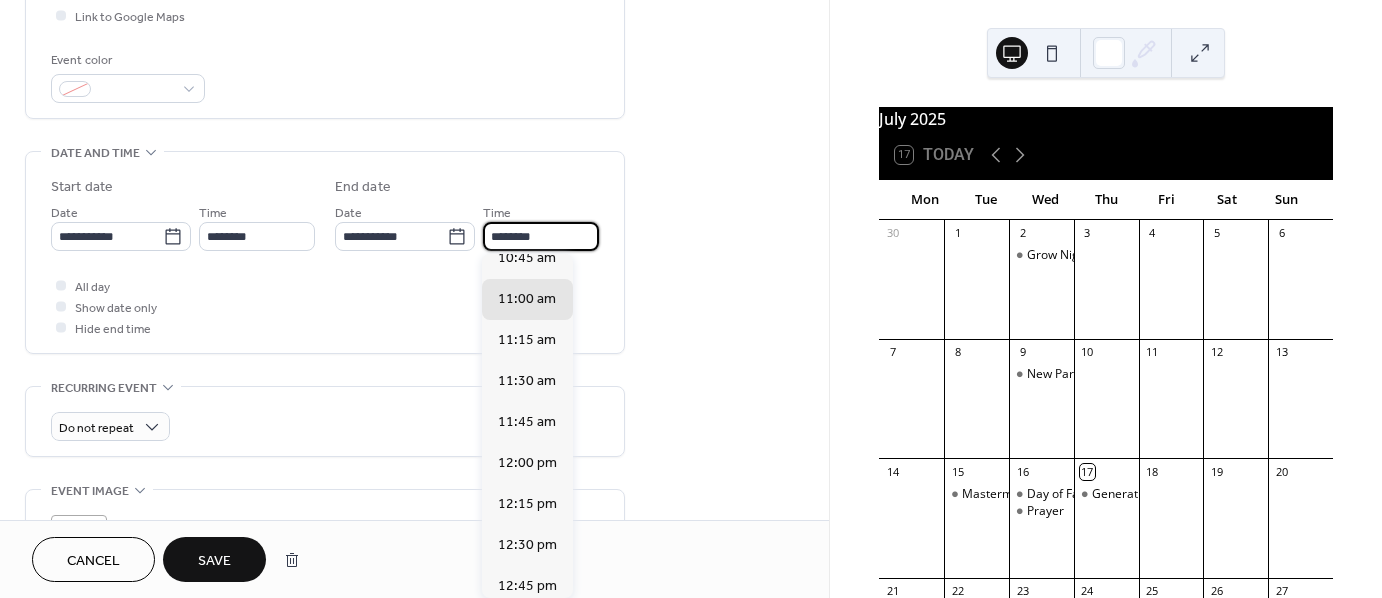 scroll, scrollTop: 100, scrollLeft: 0, axis: vertical 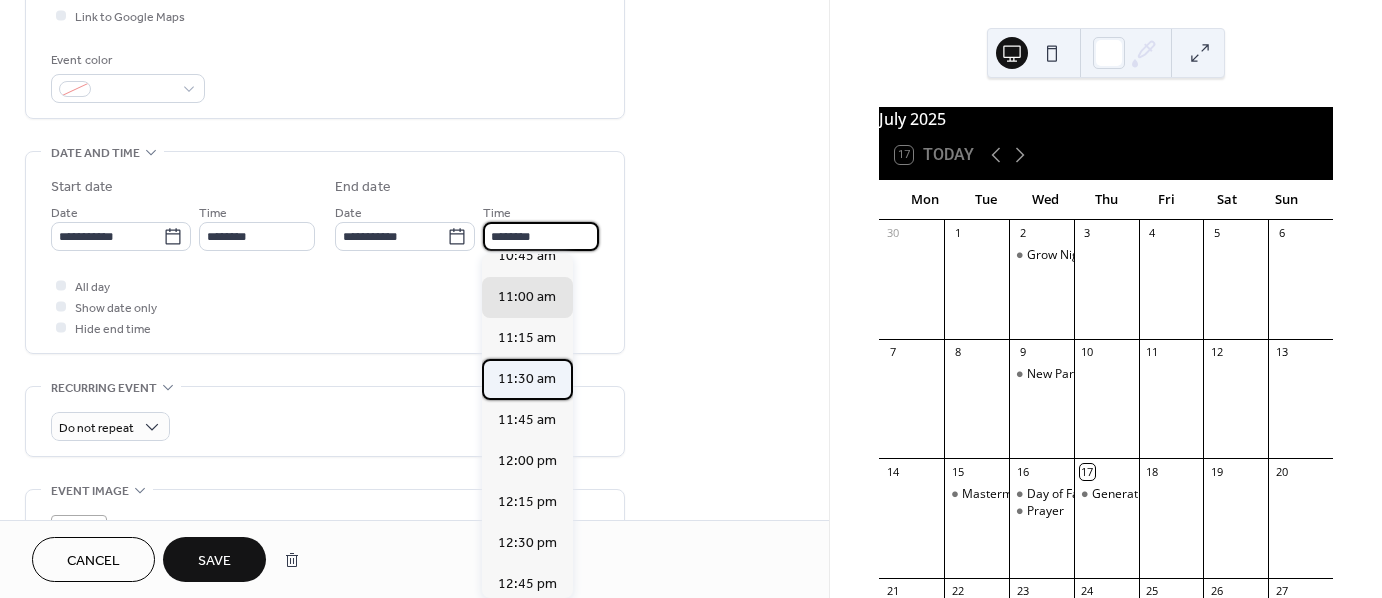 click on "11:30 am" at bounding box center [527, 379] 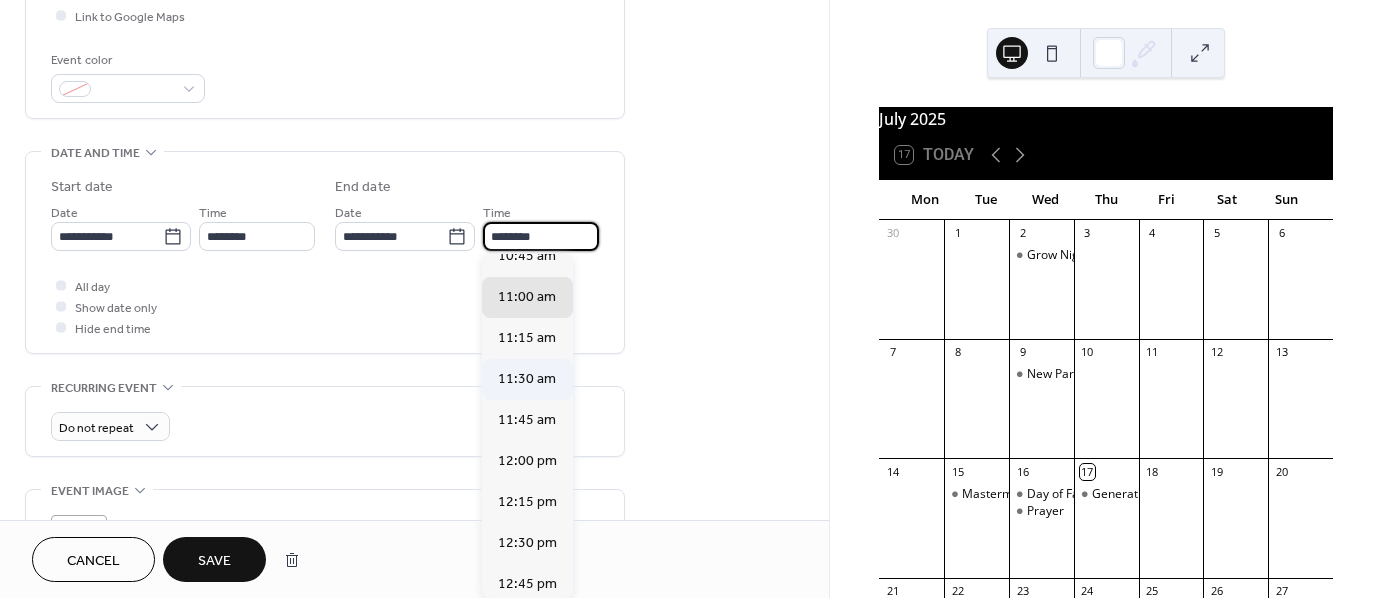 type on "********" 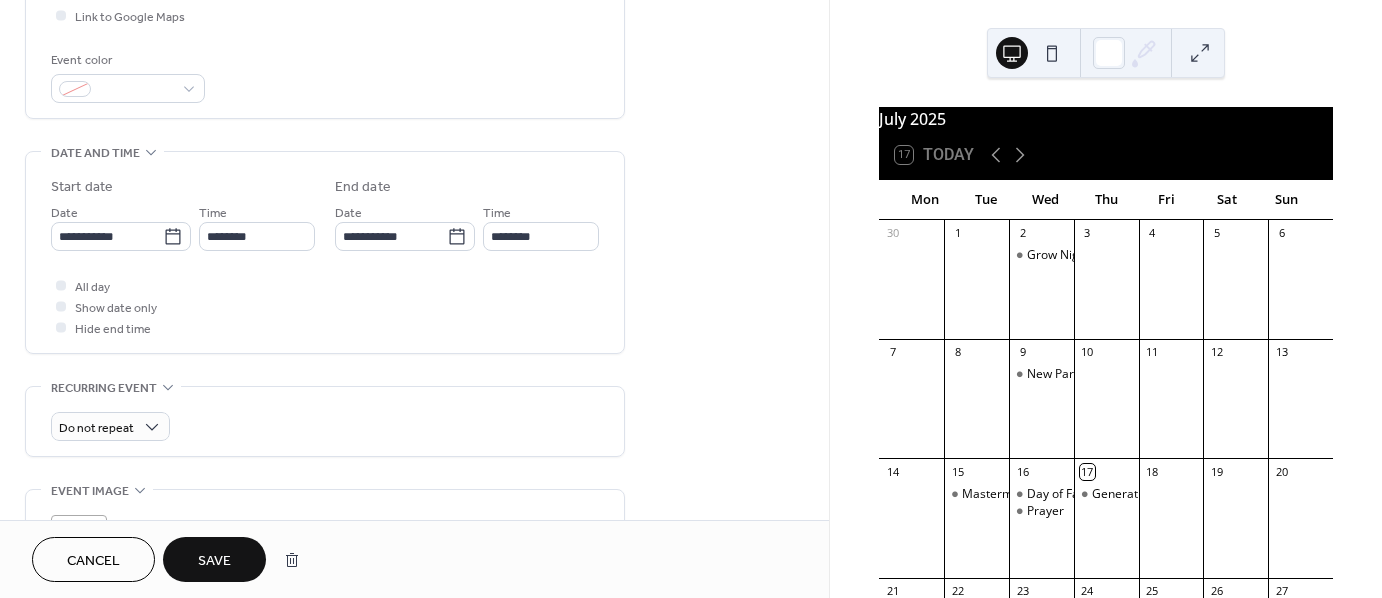 click on "Save" at bounding box center (214, 561) 